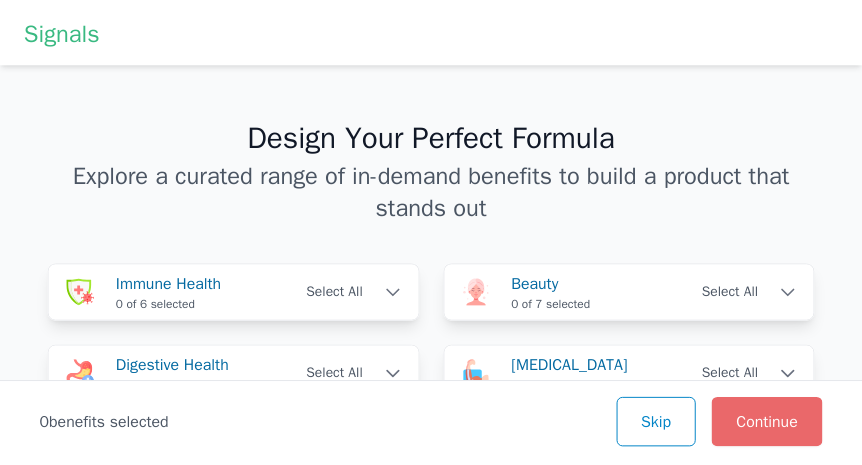 scroll, scrollTop: 0, scrollLeft: 0, axis: both 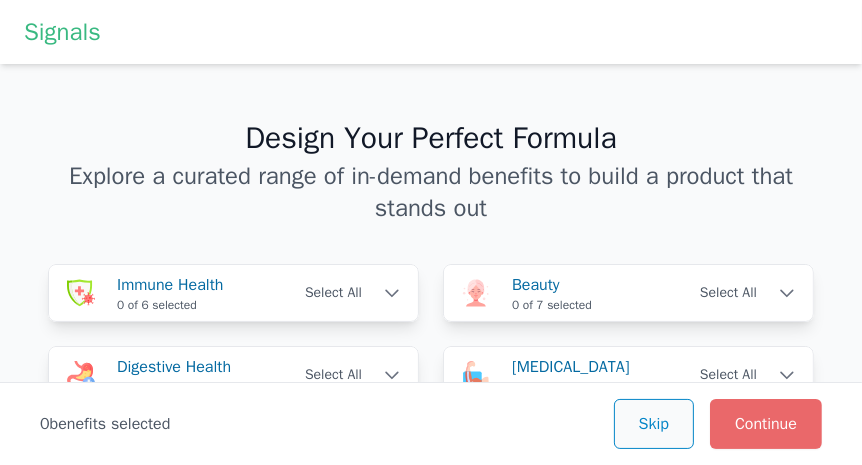 click on "Skip" at bounding box center (654, 424) 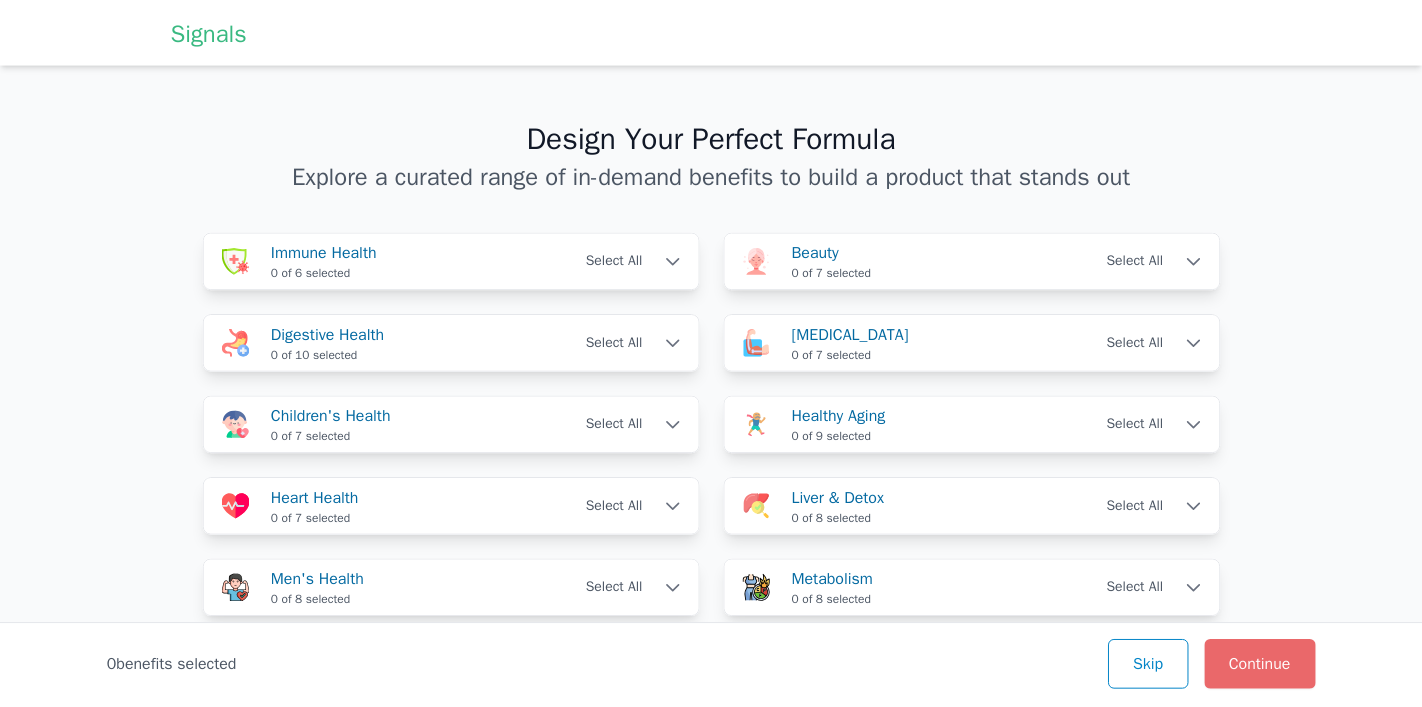scroll, scrollTop: 0, scrollLeft: 0, axis: both 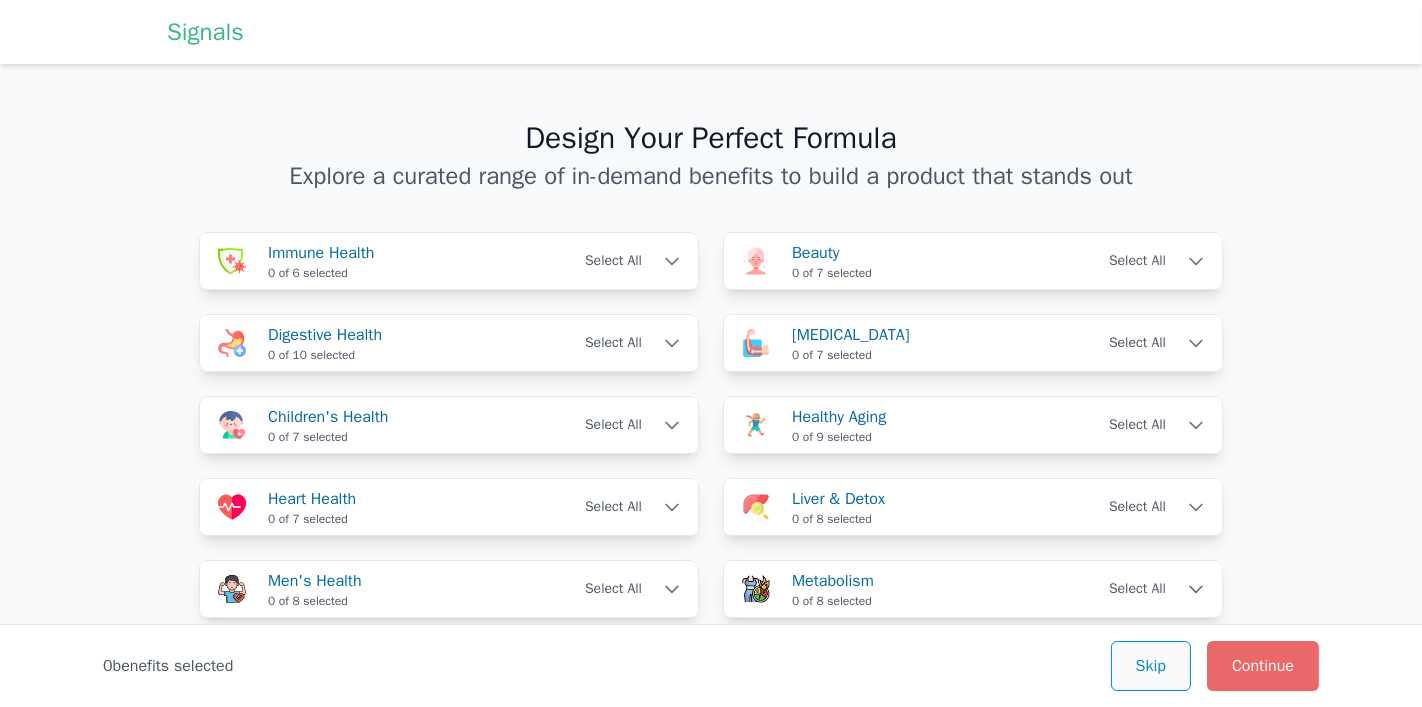 click on "Skip" at bounding box center [1151, 666] 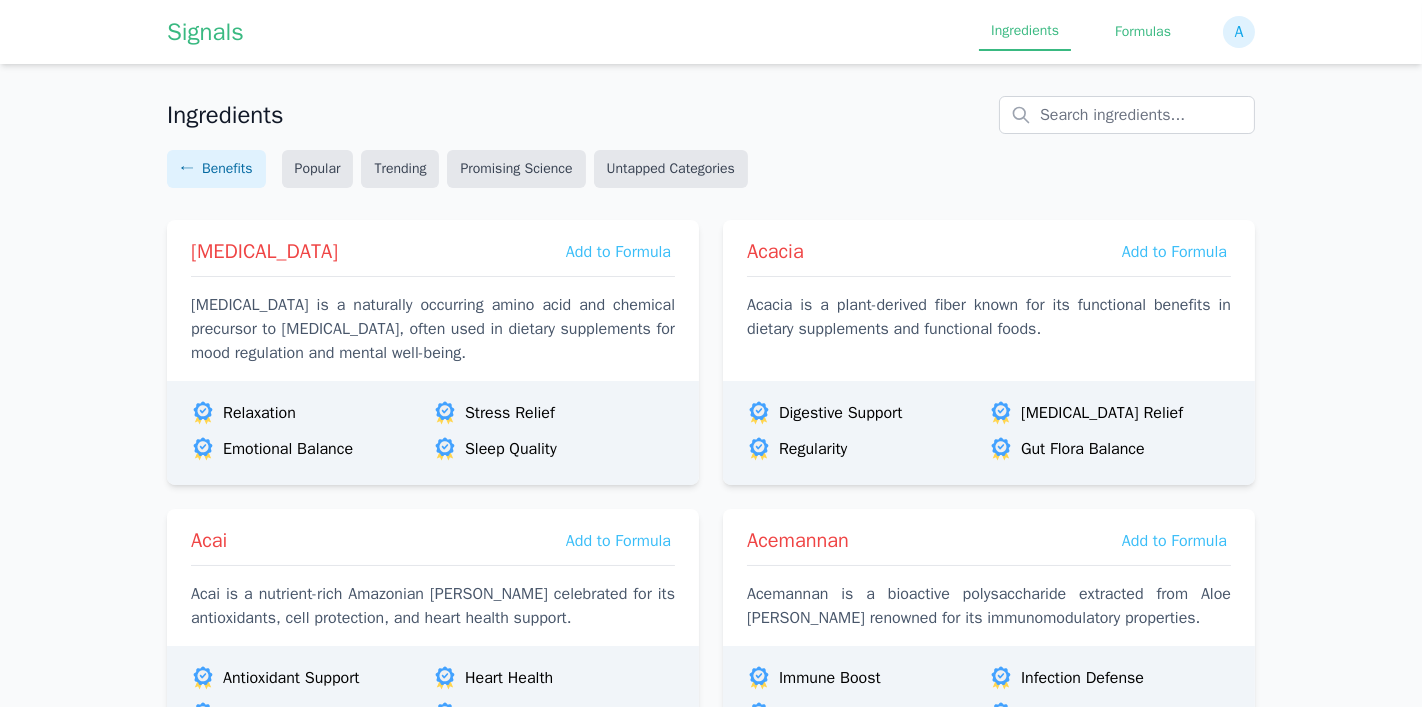 click on "Formulas" at bounding box center (1143, 32) 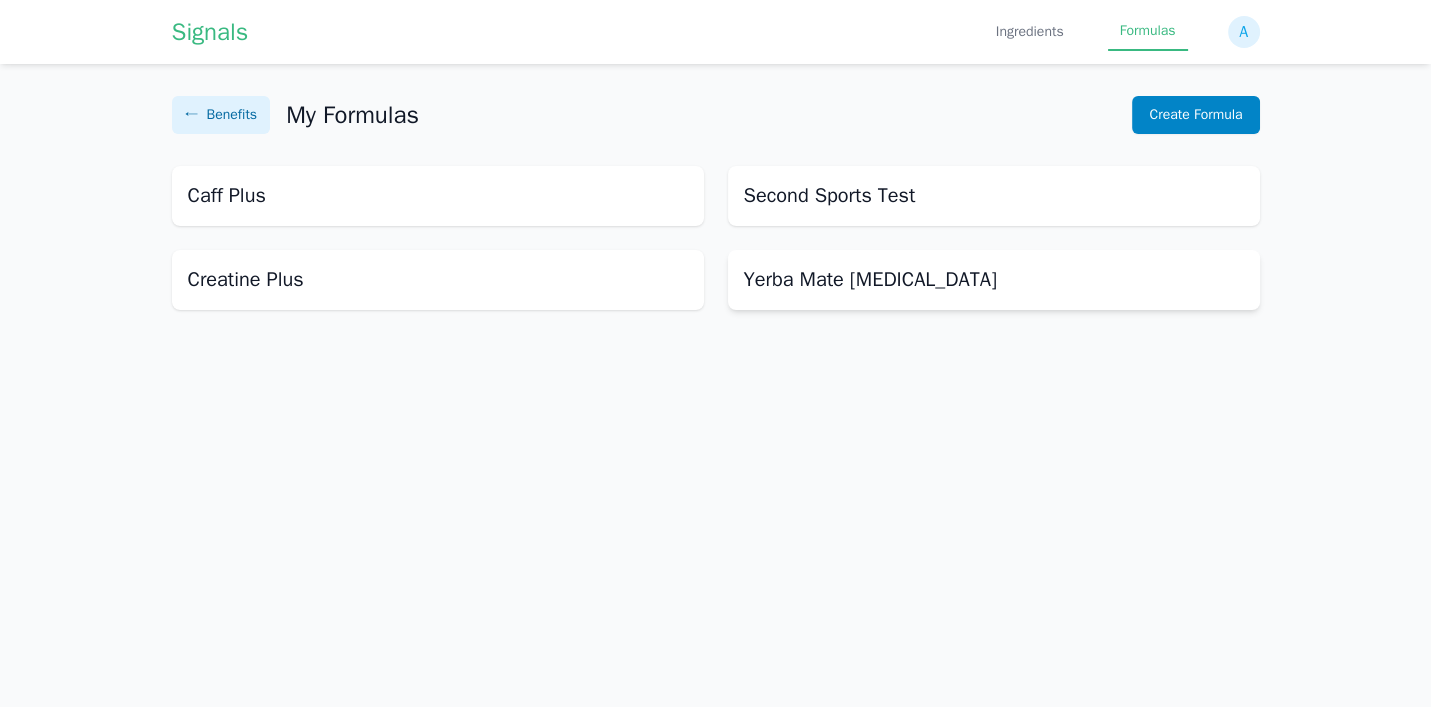 click on "Yerba Mate [MEDICAL_DATA]" at bounding box center (994, 280) 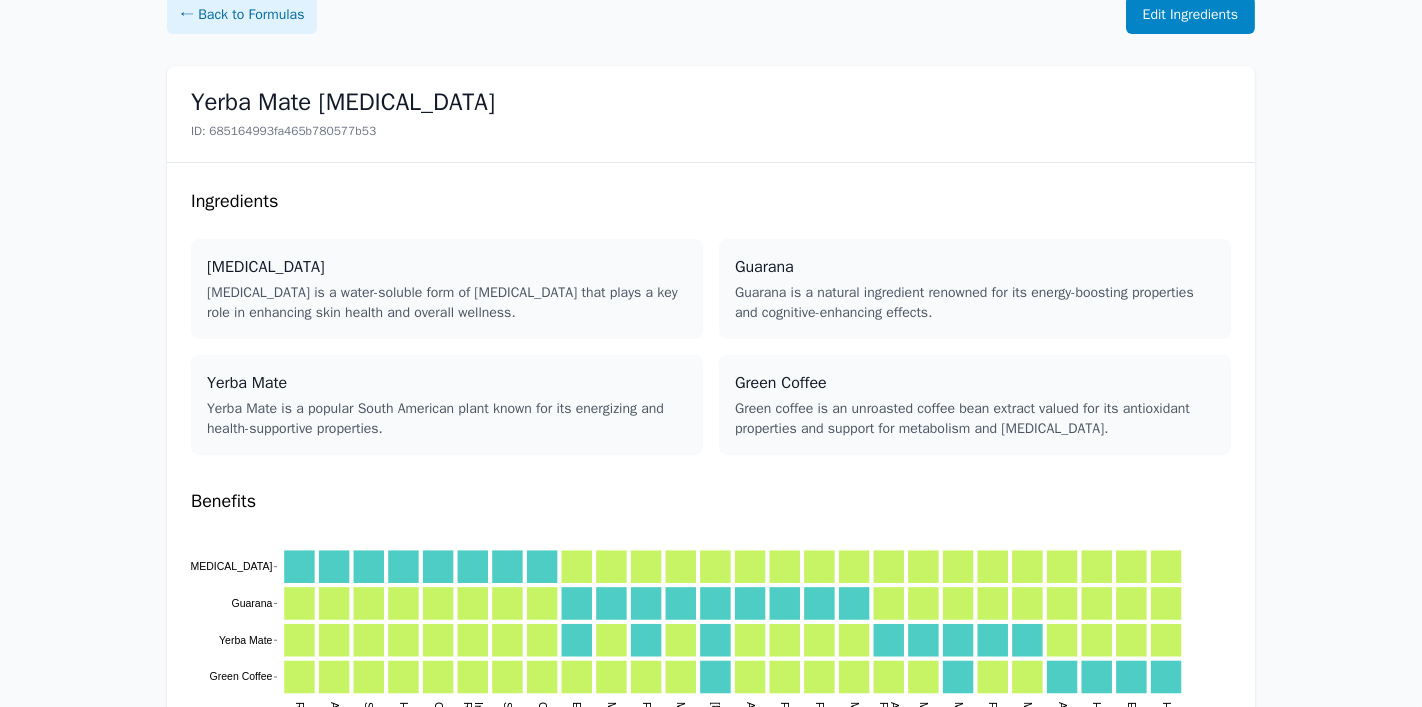 scroll, scrollTop: 0, scrollLeft: 0, axis: both 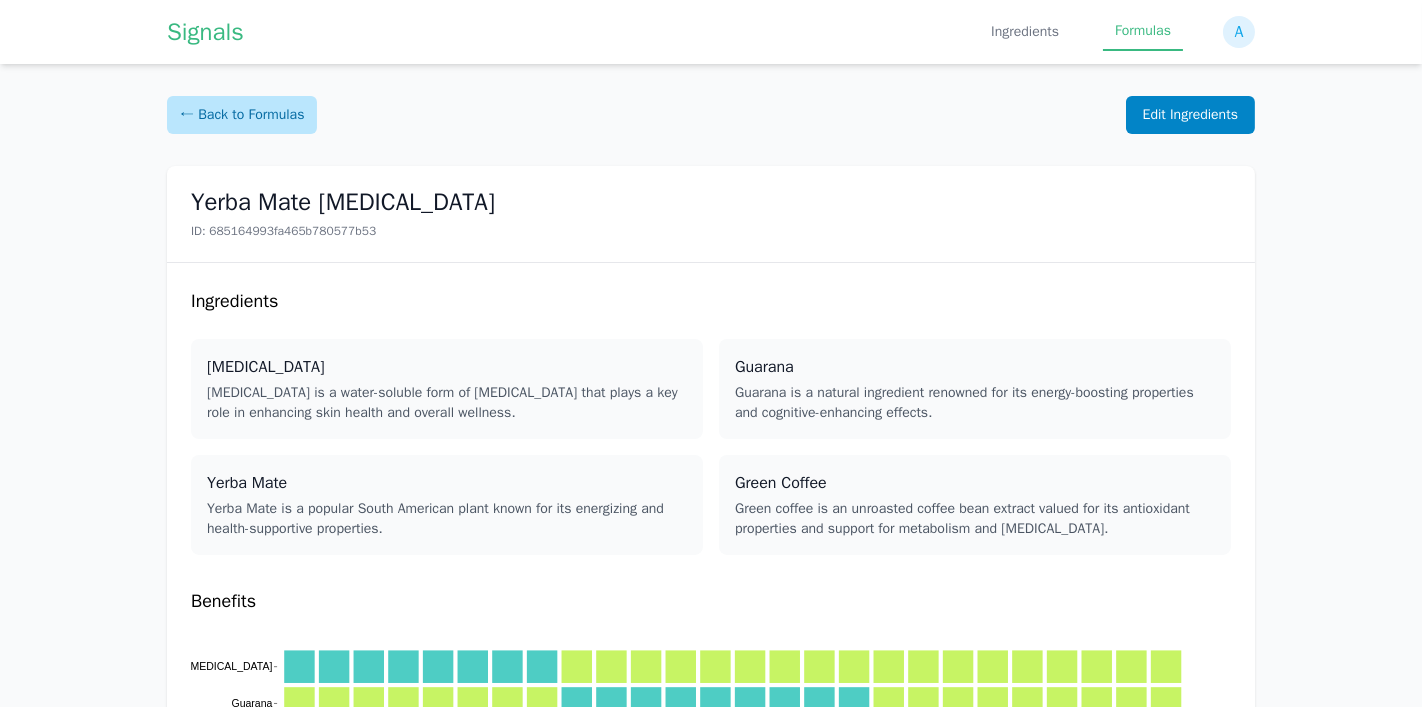 click on "← Back to Formulas" at bounding box center [242, 115] 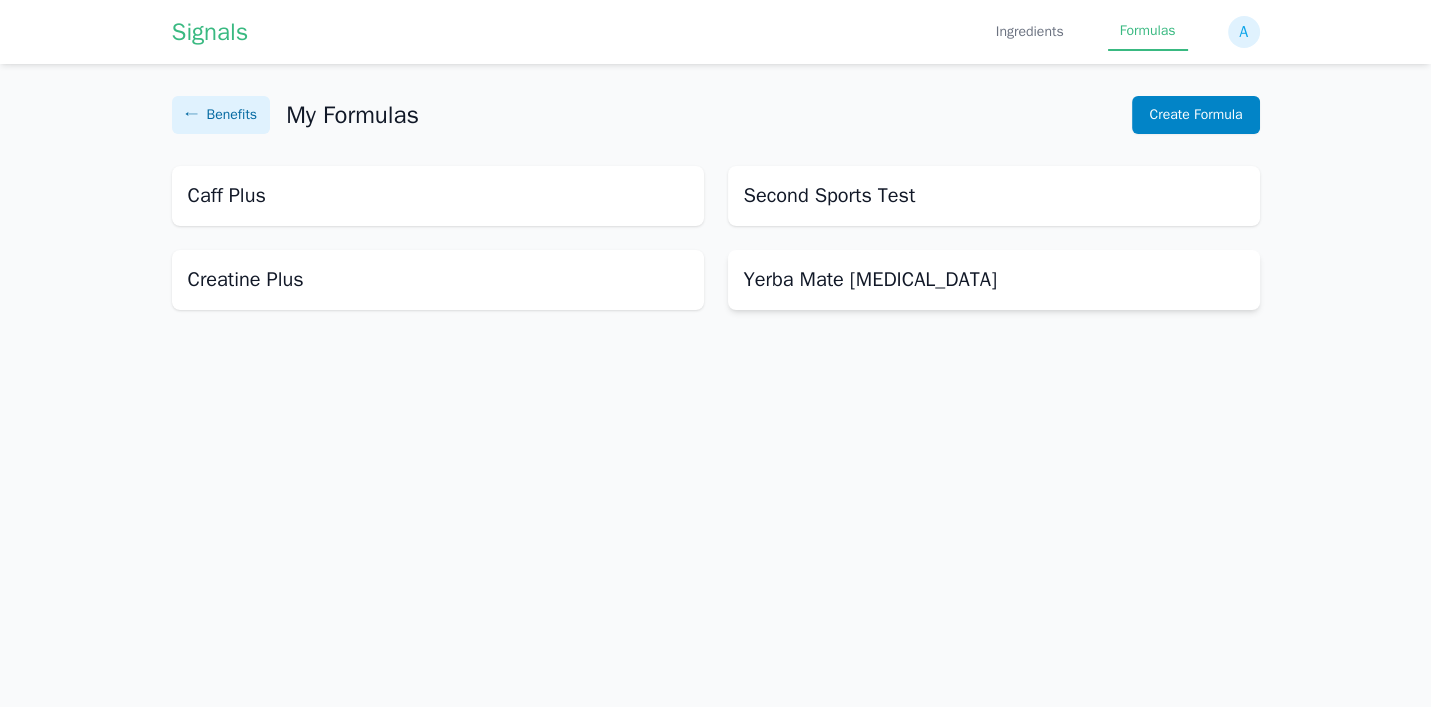 click on "Yerba Mate [MEDICAL_DATA]" at bounding box center [994, 280] 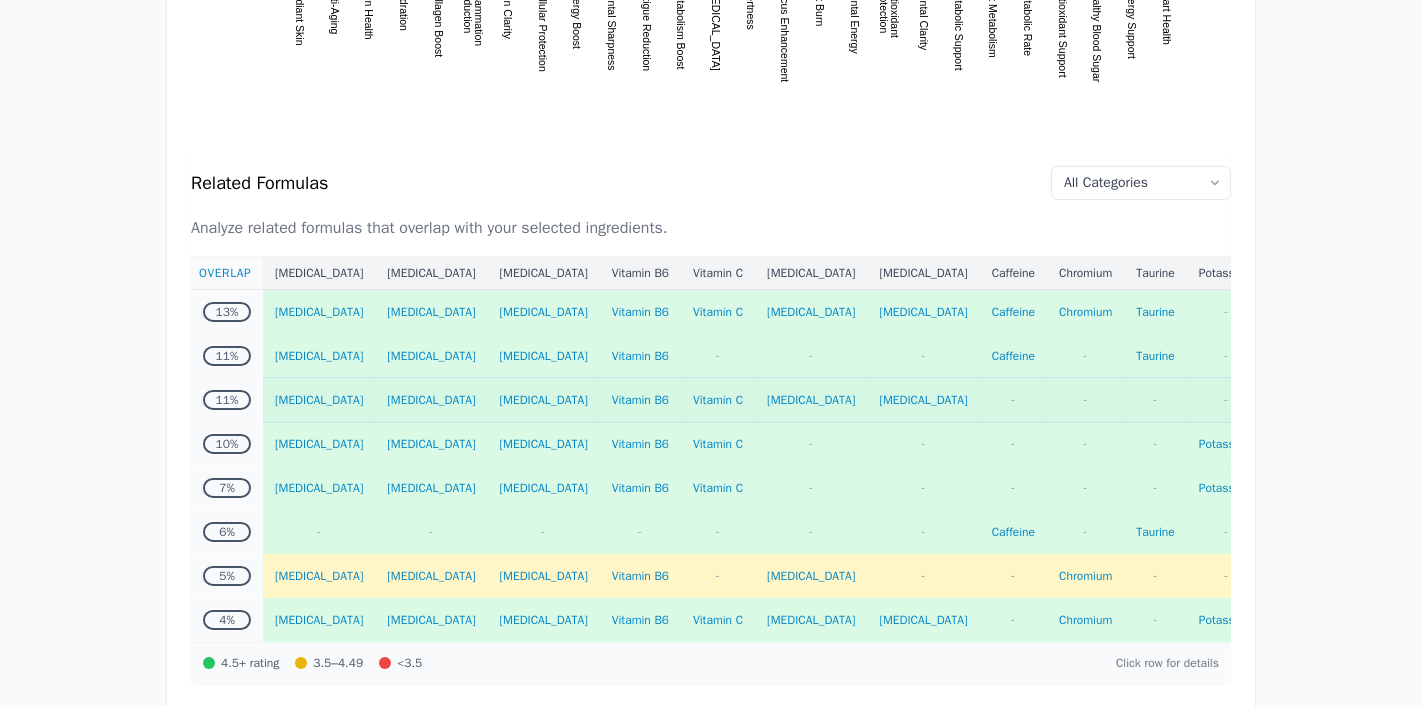 scroll, scrollTop: 843, scrollLeft: 0, axis: vertical 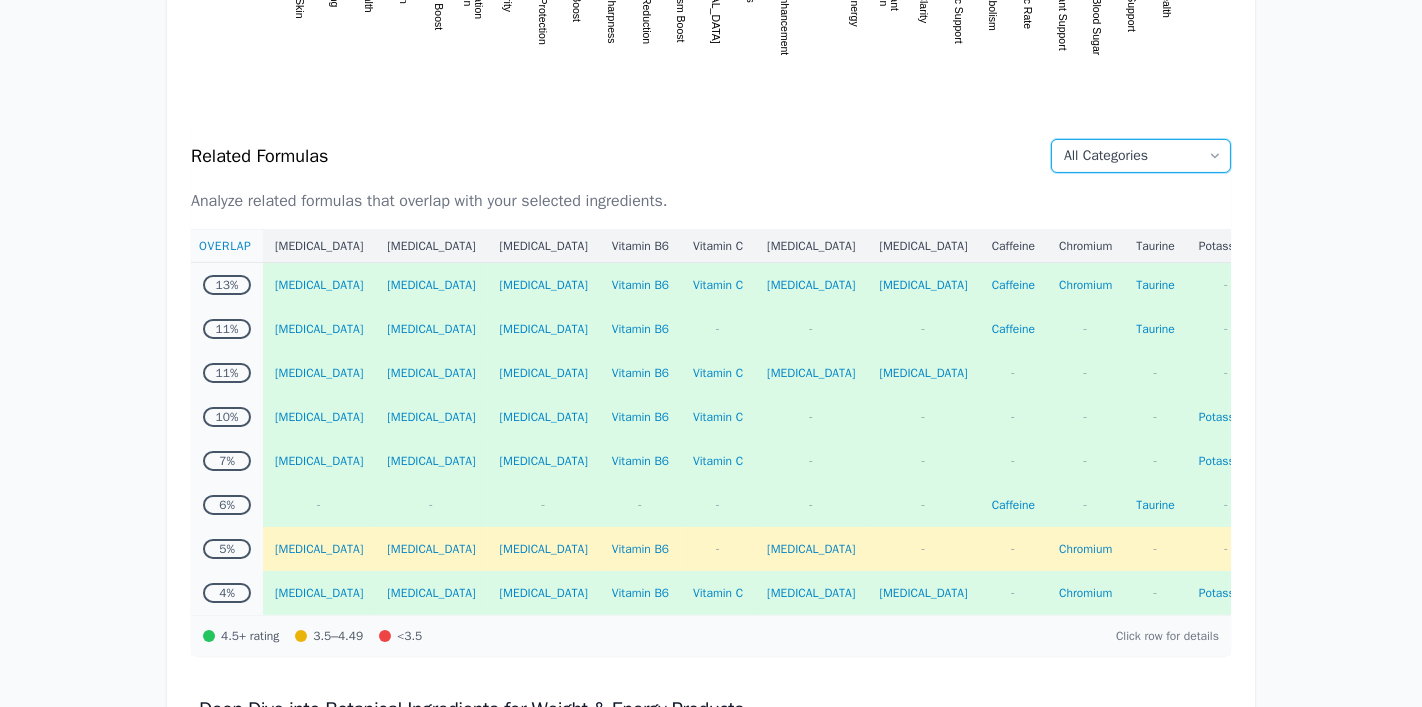 click on "All Categories Antioxidant Support Beauty Blood Sugar Support [MEDICAL_DATA] Children's Health Circulation Cognitive Health Detoxification Digestive Health Energy Eye Health General Health Hair, Skin & Nails Health & Household Healthy Aging Heart Health Immune Health Joint Support Kidney & Detox Kidney & Urinary Health Kidney Health Liver & Detox Meal Replacement Drinks Men's Health Metabolism Multivitamin Multivitamins Nutritional Support Pain & Inflammation Pet Supplies Prenatal & Postnatal Sleep Sports Performance Stress & Mood Vision & Eye Health [MEDICAL_DATA] Women's Health" at bounding box center [1141, 156] 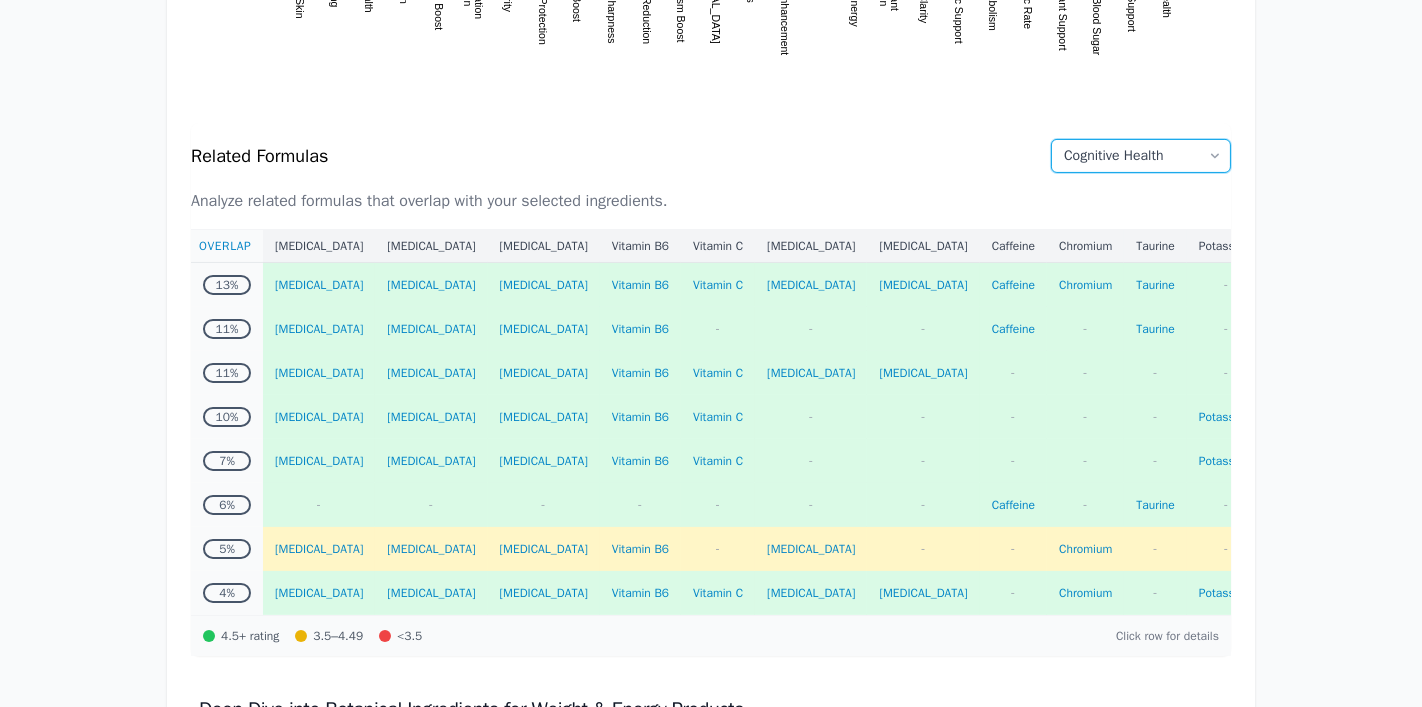 click on "All Categories Antioxidant Support Beauty Blood Sugar Support [MEDICAL_DATA] Children's Health Circulation Cognitive Health Detoxification Digestive Health Energy Eye Health General Health Hair, Skin & Nails Health & Household Healthy Aging Heart Health Immune Health Joint Support Kidney & Detox Kidney & Urinary Health Kidney Health Liver & Detox Meal Replacement Drinks Men's Health Metabolism Multivitamin Multivitamins Nutritional Support Pain & Inflammation Pet Supplies Prenatal & Postnatal Sleep Sports Performance Stress & Mood Vision & Eye Health [MEDICAL_DATA] Women's Health" at bounding box center (1141, 156) 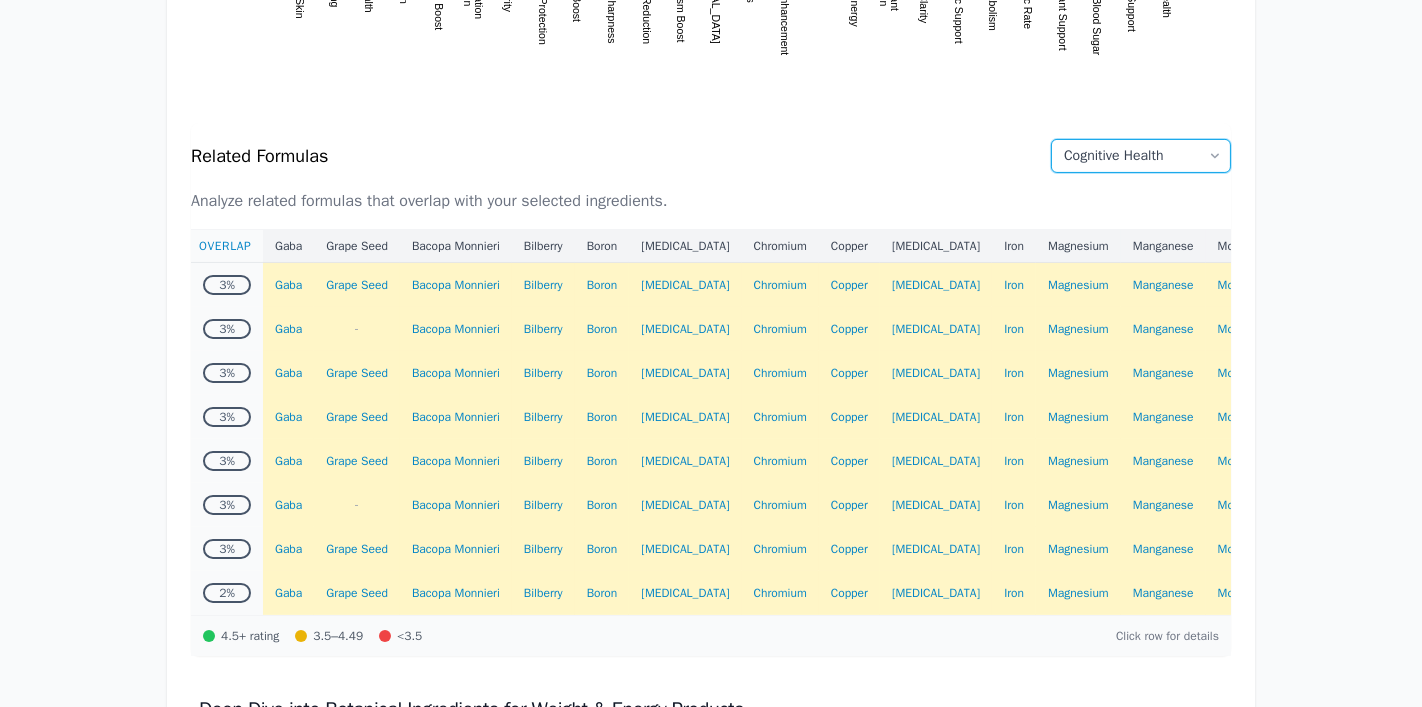 click on "All Categories Antioxidant Support Beauty Blood Sugar Support [MEDICAL_DATA] Children's Health Circulation Cognitive Health Detoxification Digestive Health Energy Eye Health General Health Hair, Skin & Nails Health & Household Healthy Aging Heart Health Immune Health Joint Support Kidney & Detox Kidney & Urinary Health Kidney Health Liver & Detox Meal Replacement Drinks Men's Health Metabolism Multivitamin Multivitamins Nutritional Support Pain & Inflammation Pet Supplies Prenatal & Postnatal Sleep Sports Performance Stress & Mood Vision & Eye Health [MEDICAL_DATA] Women's Health" at bounding box center [1141, 156] 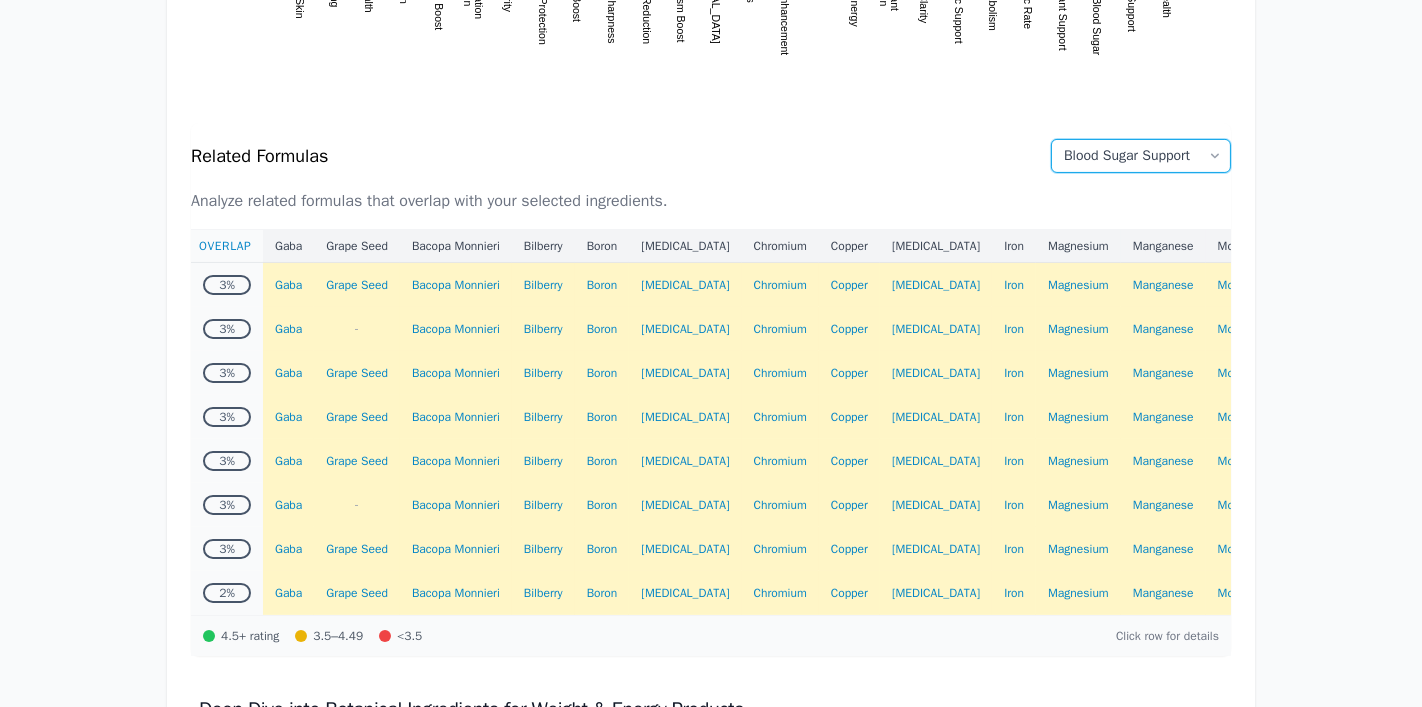 click on "All Categories Antioxidant Support Beauty Blood Sugar Support [MEDICAL_DATA] Children's Health Circulation Cognitive Health Detoxification Digestive Health Energy Eye Health General Health Hair, Skin & Nails Health & Household Healthy Aging Heart Health Immune Health Joint Support Kidney & Detox Kidney & Urinary Health Kidney Health Liver & Detox Meal Replacement Drinks Men's Health Metabolism Multivitamin Multivitamins Nutritional Support Pain & Inflammation Pet Supplies Prenatal & Postnatal Sleep Sports Performance Stress & Mood Vision & Eye Health [MEDICAL_DATA] Women's Health" at bounding box center [1141, 156] 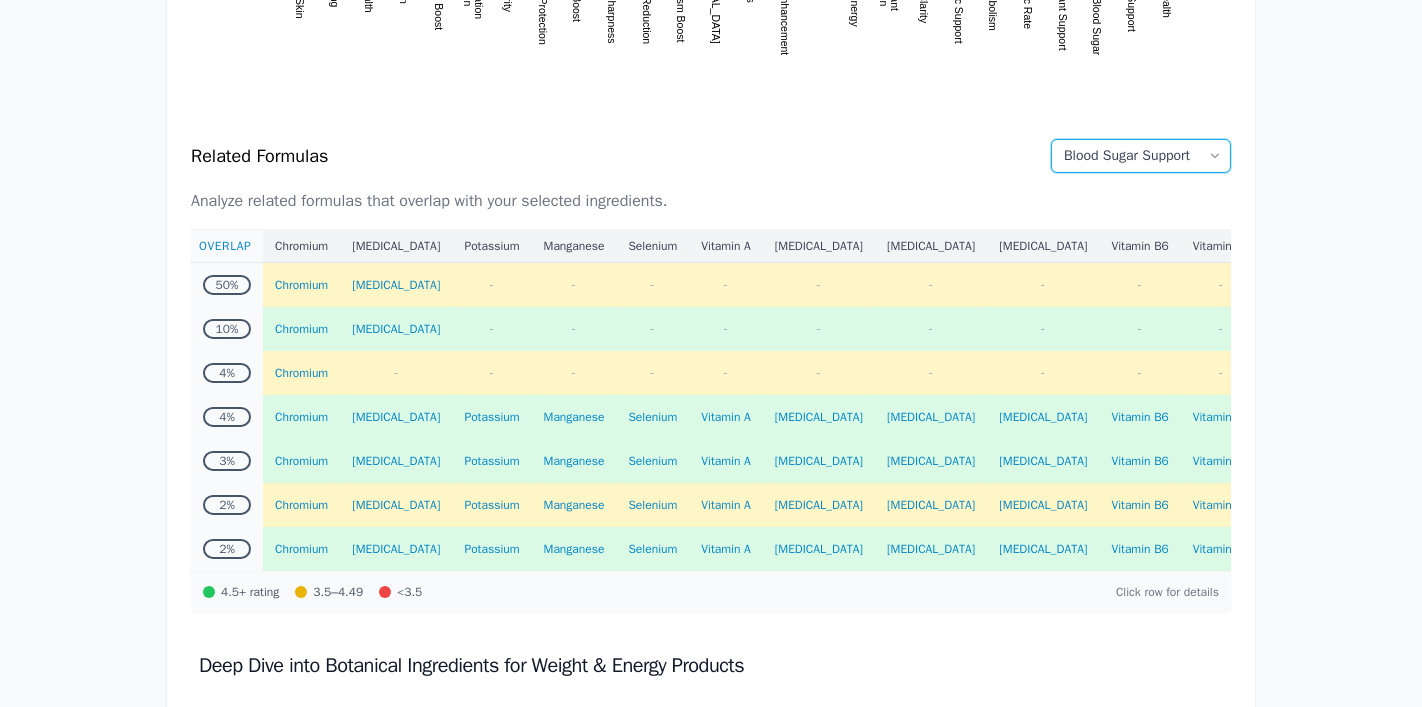 click on "All Categories Antioxidant Support Beauty Blood Sugar Support [MEDICAL_DATA] Children's Health Circulation Cognitive Health Detoxification Digestive Health Energy Eye Health General Health Hair, Skin & Nails Health & Household Healthy Aging Heart Health Immune Health Joint Support Kidney & Detox Kidney & Urinary Health Kidney Health Liver & Detox Meal Replacement Drinks Men's Health Metabolism Multivitamin Multivitamins Nutritional Support Pain & Inflammation Pet Supplies Prenatal & Postnatal Sleep Sports Performance Stress & Mood Vision & Eye Health [MEDICAL_DATA] Women's Health" at bounding box center [1141, 156] 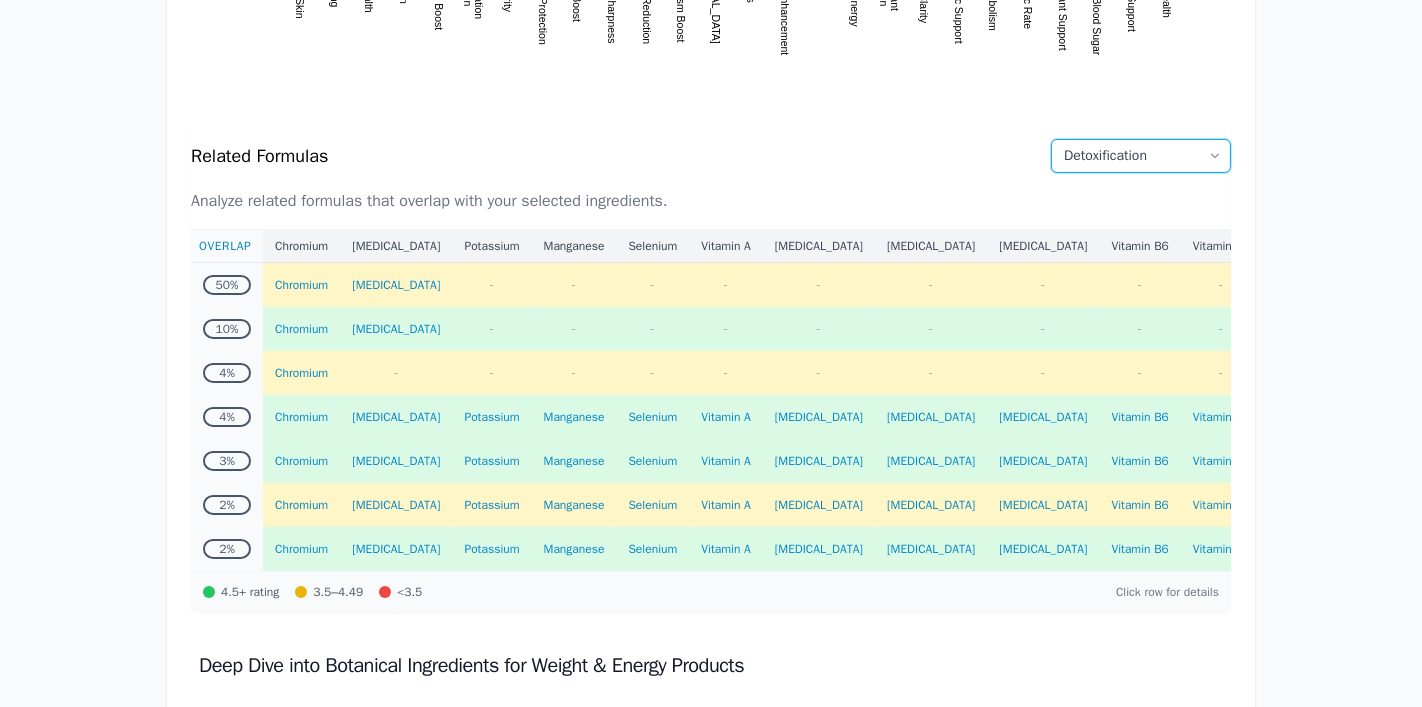 click on "All Categories Antioxidant Support Beauty Blood Sugar Support [MEDICAL_DATA] Children's Health Circulation Cognitive Health Detoxification Digestive Health Energy Eye Health General Health Hair, Skin & Nails Health & Household Healthy Aging Heart Health Immune Health Joint Support Kidney & Detox Kidney & Urinary Health Kidney Health Liver & Detox Meal Replacement Drinks Men's Health Metabolism Multivitamin Multivitamins Nutritional Support Pain & Inflammation Pet Supplies Prenatal & Postnatal Sleep Sports Performance Stress & Mood Vision & Eye Health [MEDICAL_DATA] Women's Health" at bounding box center [1141, 156] 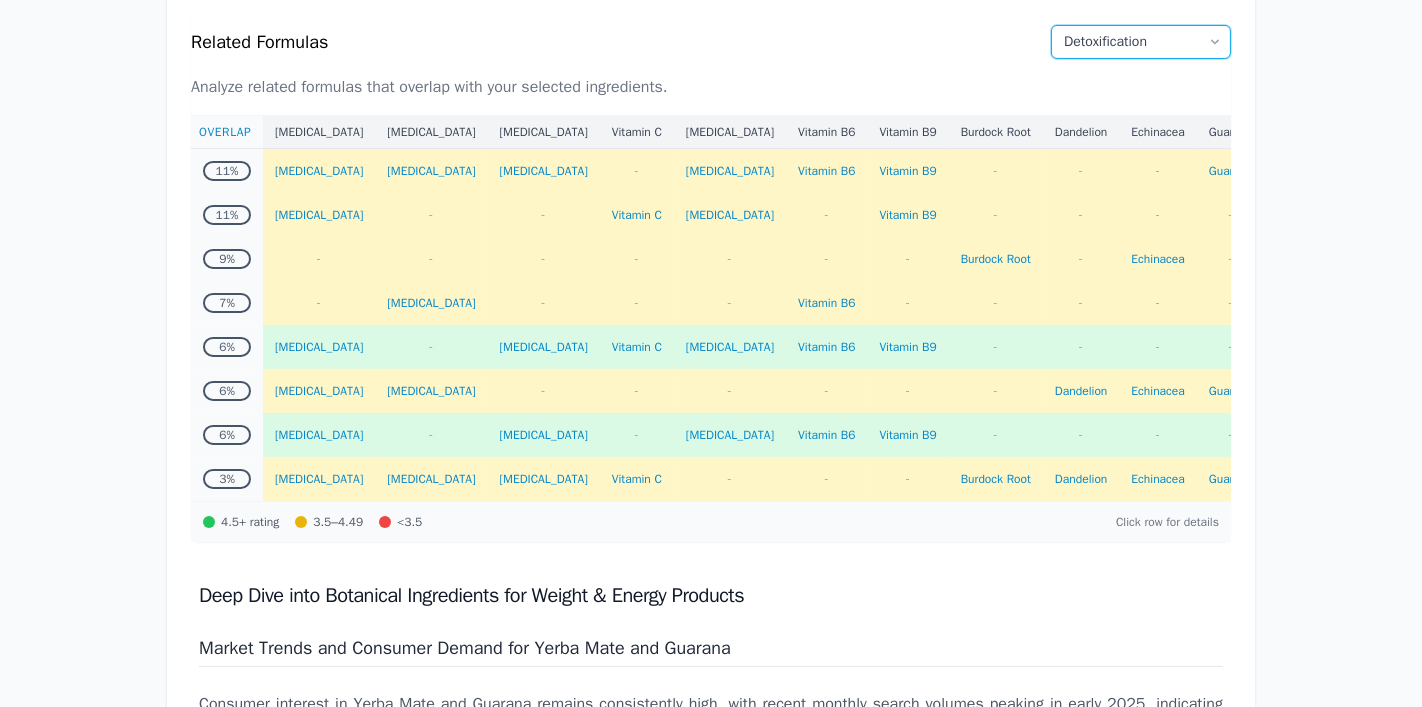 scroll, scrollTop: 900, scrollLeft: 0, axis: vertical 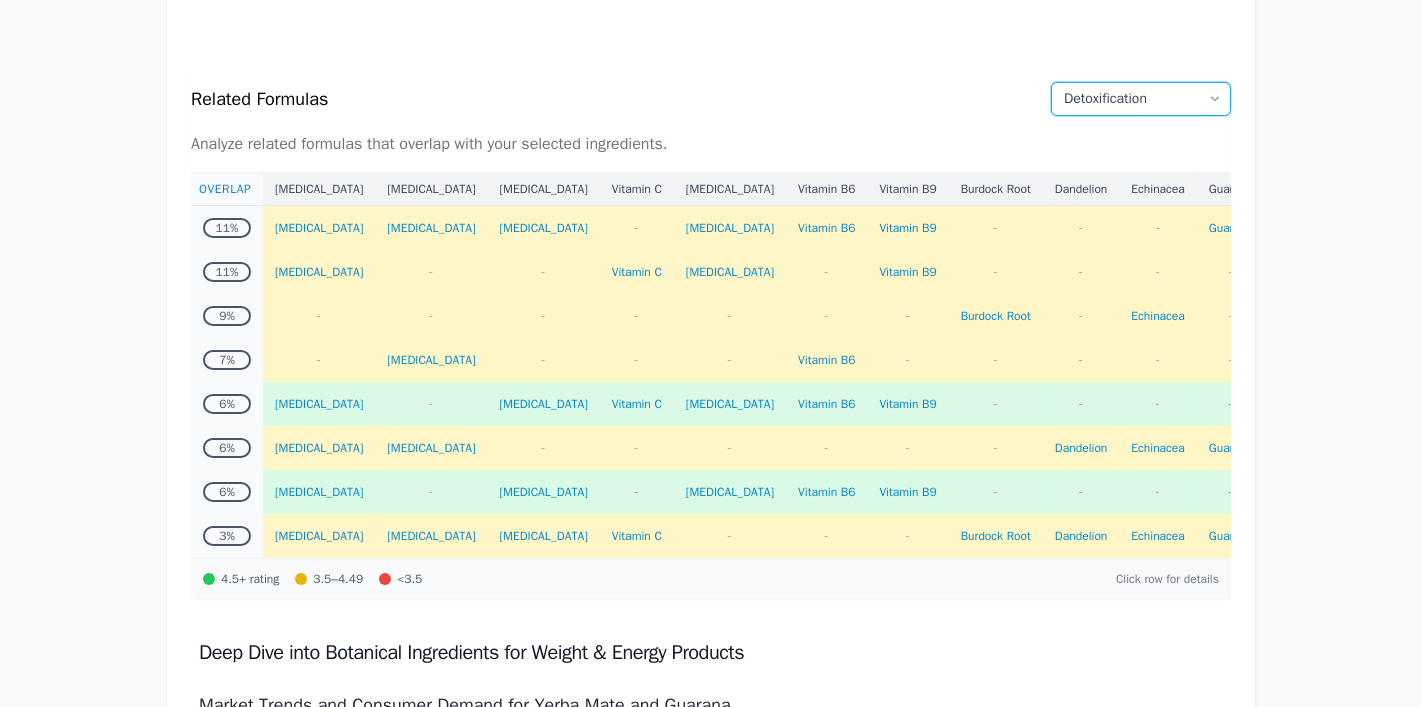click on "All Categories Antioxidant Support Beauty Blood Sugar Support [MEDICAL_DATA] Children's Health Circulation Cognitive Health Detoxification Digestive Health Energy Eye Health General Health Hair, Skin & Nails Health & Household Healthy Aging Heart Health Immune Health Joint Support Kidney & Detox Kidney & Urinary Health Kidney Health Liver & Detox Meal Replacement Drinks Men's Health Metabolism Multivitamin Multivitamins Nutritional Support Pain & Inflammation Pet Supplies Prenatal & Postnatal Sleep Sports Performance Stress & Mood Vision & Eye Health [MEDICAL_DATA] Women's Health" at bounding box center (1141, 99) 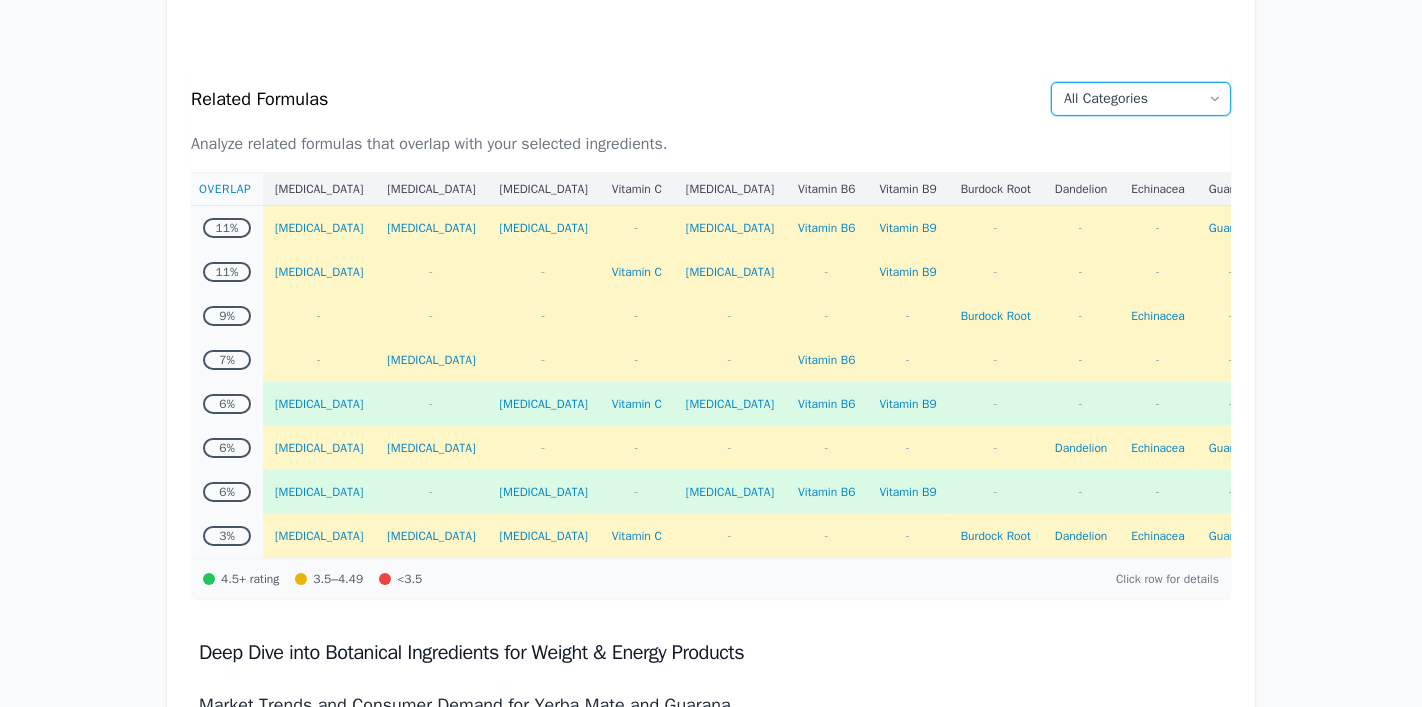 click on "All Categories Antioxidant Support Beauty Blood Sugar Support [MEDICAL_DATA] Children's Health Circulation Cognitive Health Detoxification Digestive Health Energy Eye Health General Health Hair, Skin & Nails Health & Household Healthy Aging Heart Health Immune Health Joint Support Kidney & Detox Kidney & Urinary Health Kidney Health Liver & Detox Meal Replacement Drinks Men's Health Metabolism Multivitamin Multivitamins Nutritional Support Pain & Inflammation Pet Supplies Prenatal & Postnatal Sleep Sports Performance Stress & Mood Vision & Eye Health [MEDICAL_DATA] Women's Health" at bounding box center (1141, 99) 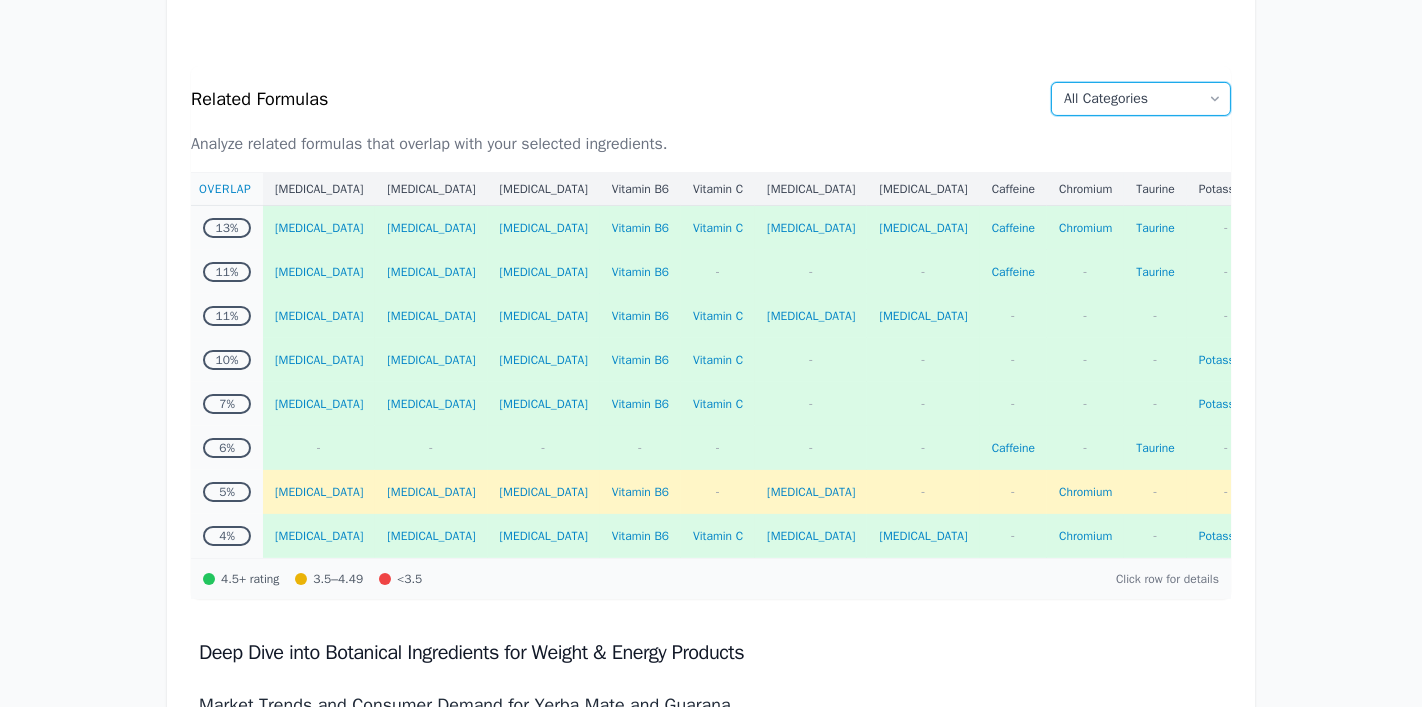 click on "All Categories Antioxidant Support Beauty Blood Sugar Support [MEDICAL_DATA] Children's Health Circulation Cognitive Health Detoxification Digestive Health Energy Eye Health General Health Hair, Skin & Nails Health & Household Healthy Aging Heart Health Immune Health Joint Support Kidney & Detox Kidney & Urinary Health Kidney Health Liver & Detox Meal Replacement Drinks Men's Health Metabolism Multivitamin Multivitamins Nutritional Support Pain & Inflammation Pet Supplies Prenatal & Postnatal Sleep Sports Performance Stress & Mood Vision & Eye Health [MEDICAL_DATA] Women's Health" at bounding box center [1141, 99] 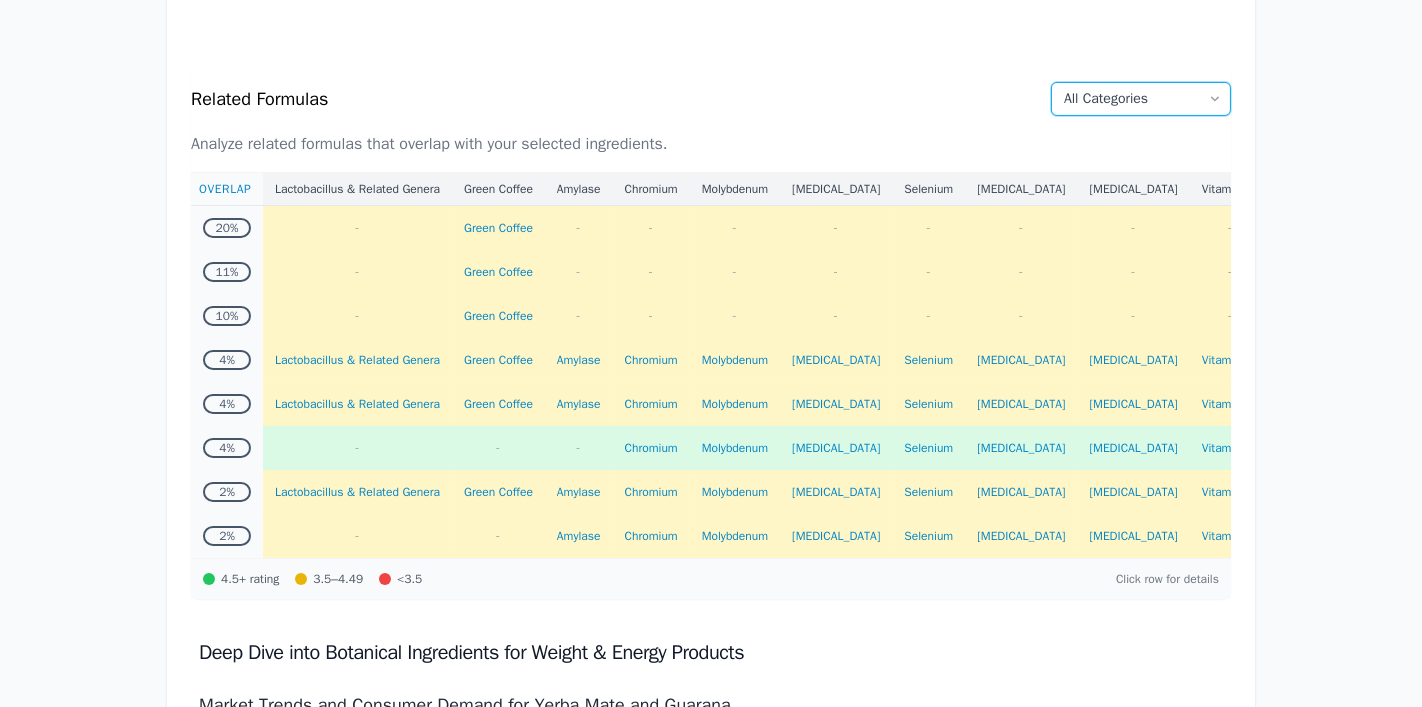 click on "All Categories Antioxidant Support Beauty Blood Sugar Support [MEDICAL_DATA] Children's Health Circulation Cognitive Health Detoxification Digestive Health Energy Eye Health General Health Hair, Skin & Nails Health & Household Healthy Aging Heart Health Immune Health Joint Support Kidney & Detox Kidney & Urinary Health Kidney Health Liver & Detox Meal Replacement Drinks Men's Health Metabolism Multivitamin Multivitamins Nutritional Support Pain & Inflammation Pet Supplies Prenatal & Postnatal Sleep Sports Performance Stress & Mood Vision & Eye Health [MEDICAL_DATA] Women's Health" at bounding box center (1141, 99) 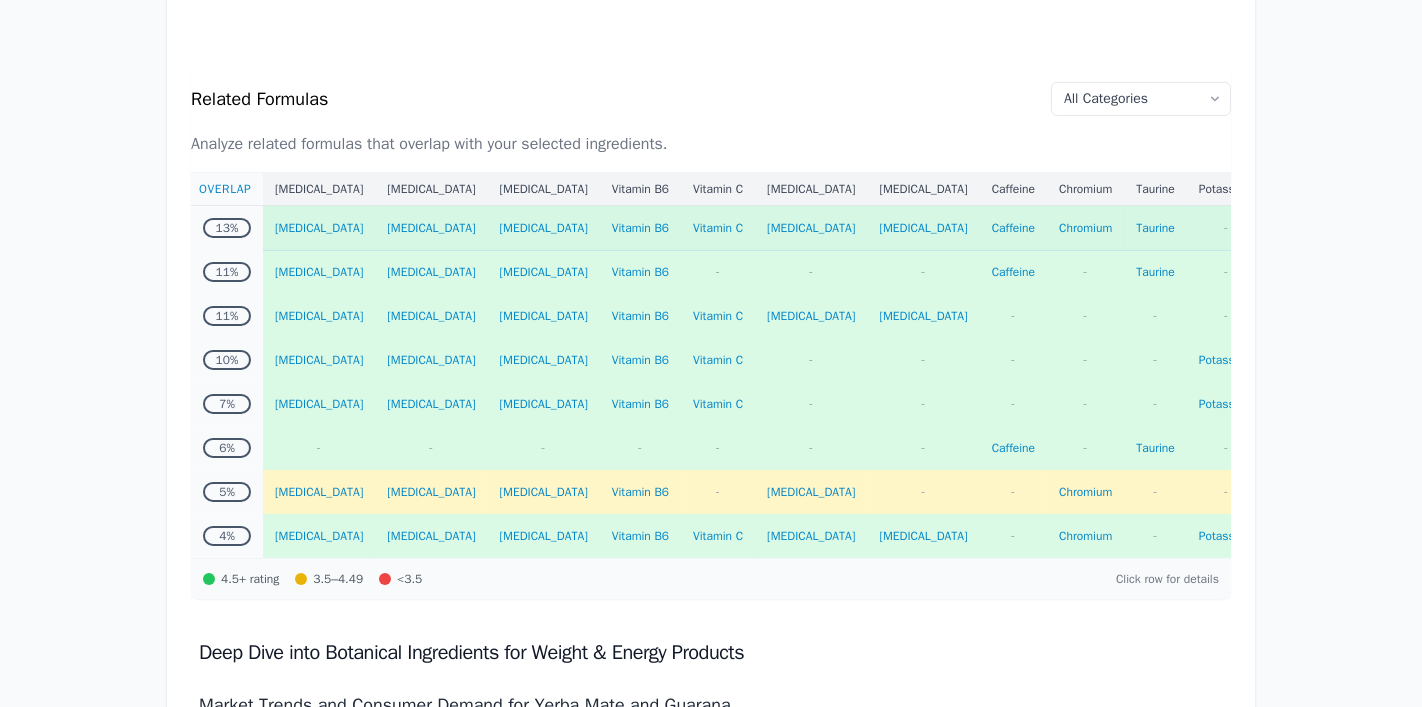click on "Caffeine" at bounding box center (1013, 228) 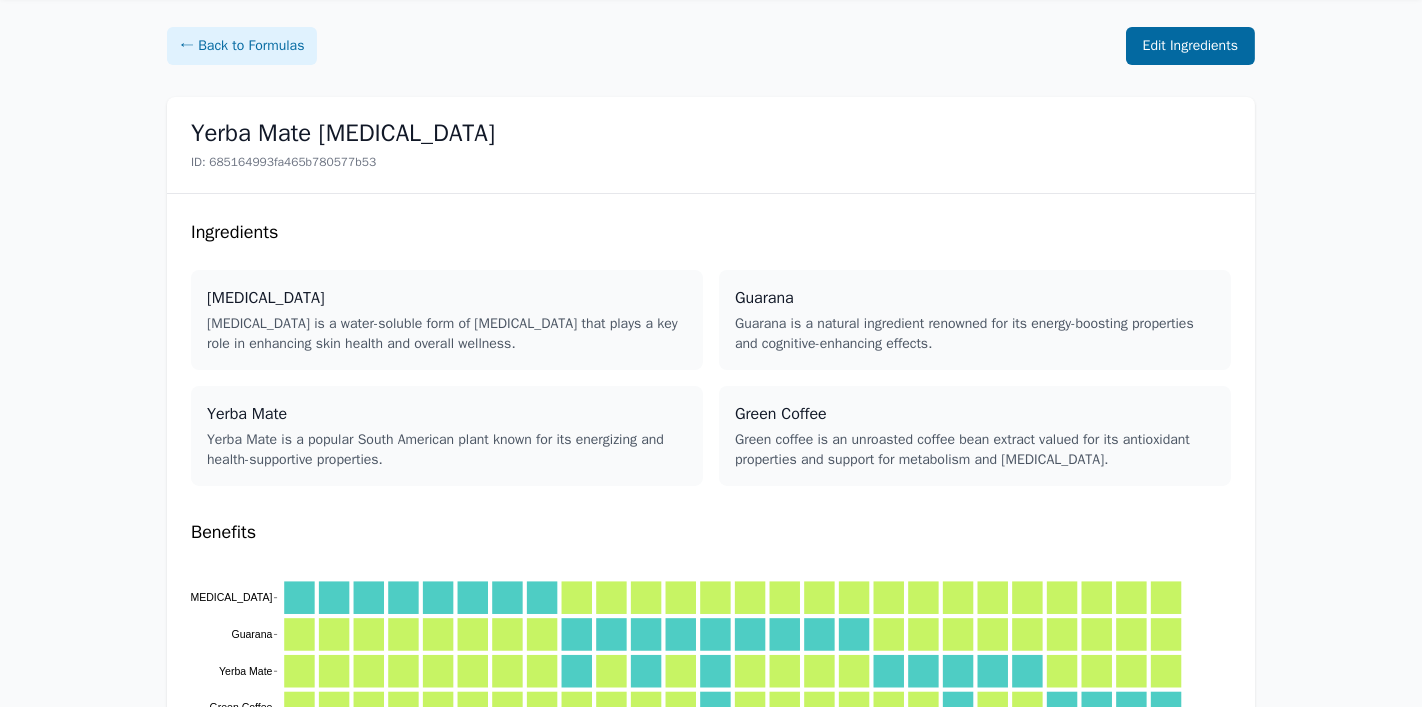 scroll, scrollTop: 0, scrollLeft: 0, axis: both 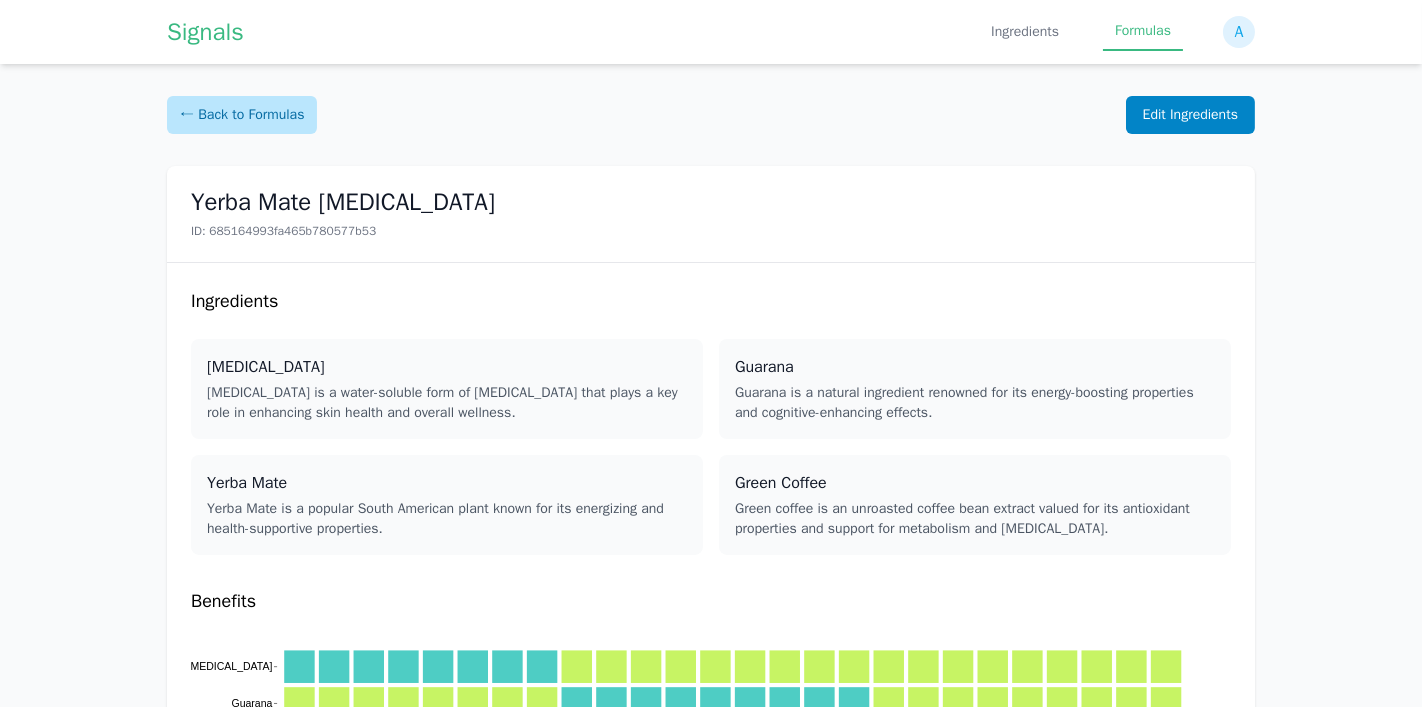 click on "← Back to Formulas" at bounding box center (242, 115) 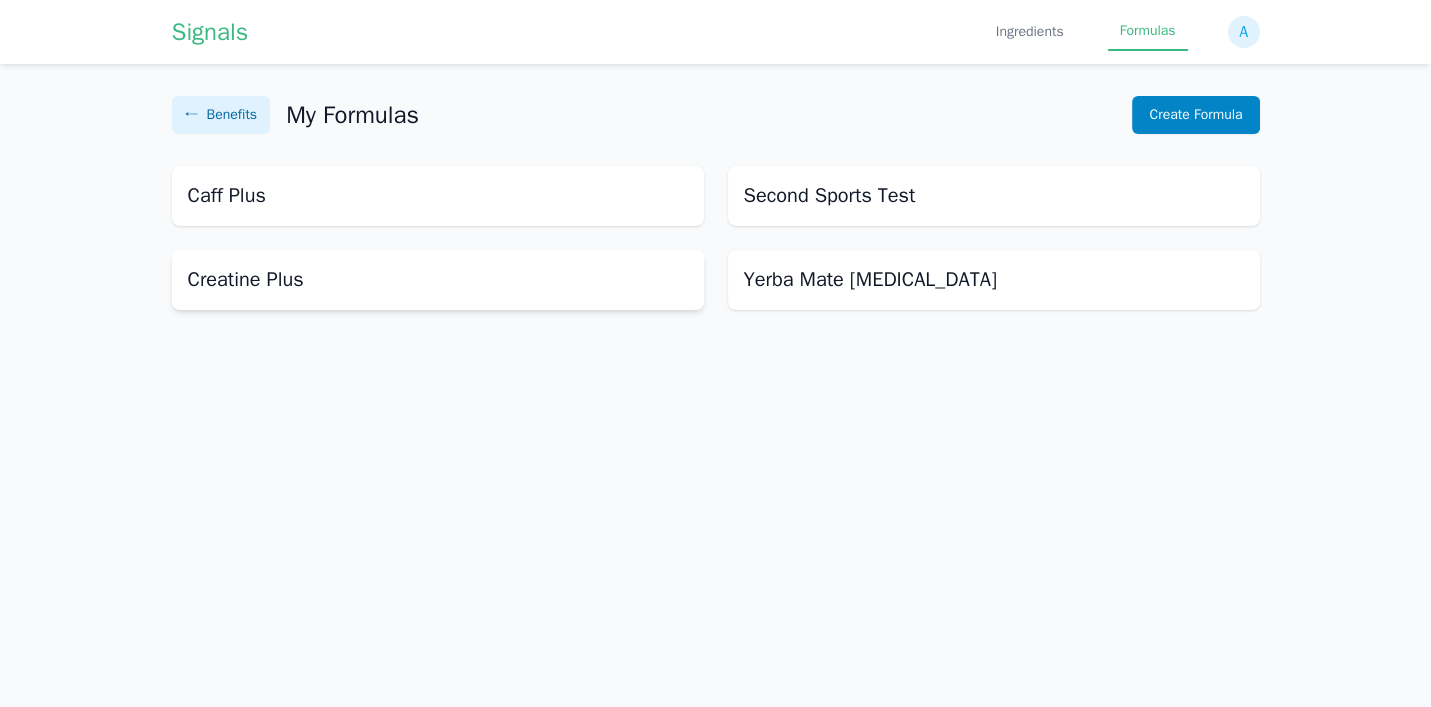 click on "Creatine Plus" at bounding box center [438, 280] 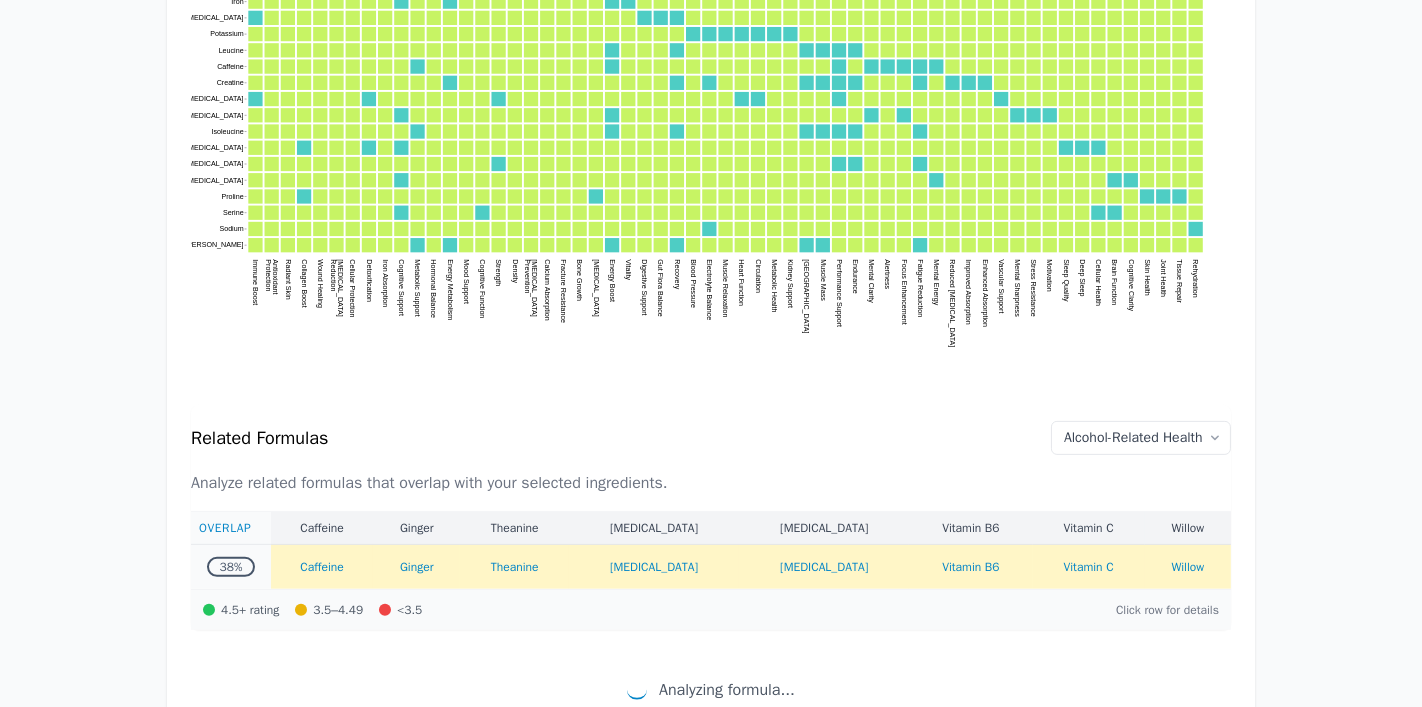 scroll, scrollTop: 1686, scrollLeft: 0, axis: vertical 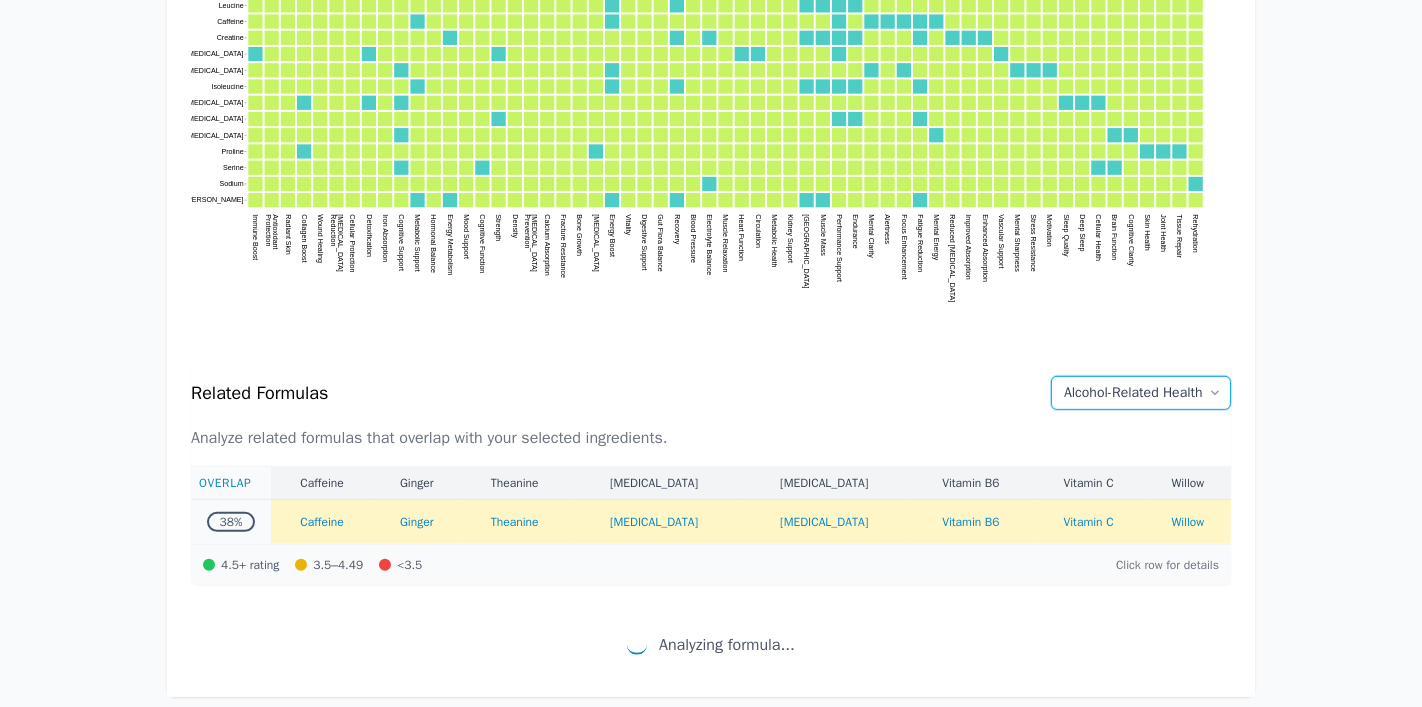 click on "Alcohol-Related Health All Categories Antioxidant Support Beauty Blood Sugar Support Body, Skin & Nails [MEDICAL_DATA] Brain Health Cellular Health Children's Health Circulation Circulation & Vascular Health Circulation & Veins Health Circulation and Vein Health Cognitive Health Detoxification Digestive Health Electrolyte Replacement Electrolyte Support Electrolytes Energy Eye Health Eye Health & Vision General Health Grocery & Gourmet Food Hair, Skin & Nails Health & Household Healthy Aging Heart Health Hydration Hydration Recovery Immune Health Iron Support Joint Support Kidney & Detox Kidney & Urinary Health Kidney Health Kidney Support Liver & Detox Meal Replacement Drinks Men's Health Mental Health Metabolism Minerals & Electrolytes Mood & Cognitive Health Multivitamin Multivitamins Muscle & Joint Health Muscle Health Muscle Support Muscle, Sleep, & Heart Health Nerve Health Nerve Support Neurological Health Nutritional Support Oral Health Pain & Inflammation Pet Supplies Pets Prenatal & Postnatal Sleep" at bounding box center (1141, 393) 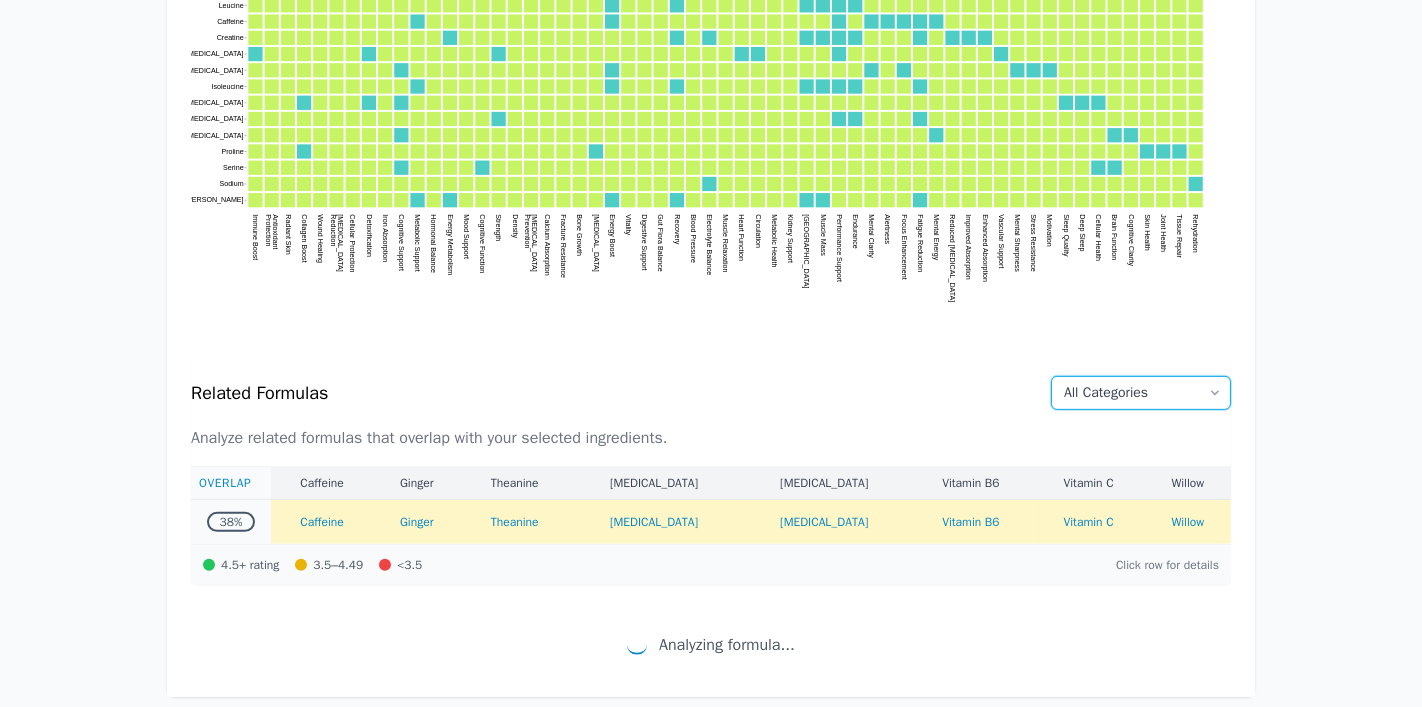 click on "Alcohol-Related Health All Categories Antioxidant Support Beauty Blood Sugar Support Body, Skin & Nails [MEDICAL_DATA] Brain Health Cellular Health Children's Health Circulation Circulation & Vascular Health Circulation & Veins Health Circulation and Vein Health Cognitive Health Detoxification Digestive Health Electrolyte Replacement Electrolyte Support Electrolytes Energy Eye Health Eye Health & Vision General Health Grocery & Gourmet Food Hair, Skin & Nails Health & Household Healthy Aging Heart Health Hydration Hydration Recovery Immune Health Iron Support Joint Support Kidney & Detox Kidney & Urinary Health Kidney Health Kidney Support Liver & Detox Meal Replacement Drinks Men's Health Mental Health Metabolism Minerals & Electrolytes Mood & Cognitive Health Multivitamin Multivitamins Muscle & Joint Health Muscle Health Muscle Support Muscle, Sleep, & Heart Health Nerve Health Nerve Support Neurological Health Nutritional Support Oral Health Pain & Inflammation Pet Supplies Pets Prenatal & Postnatal Sleep" at bounding box center [1141, 393] 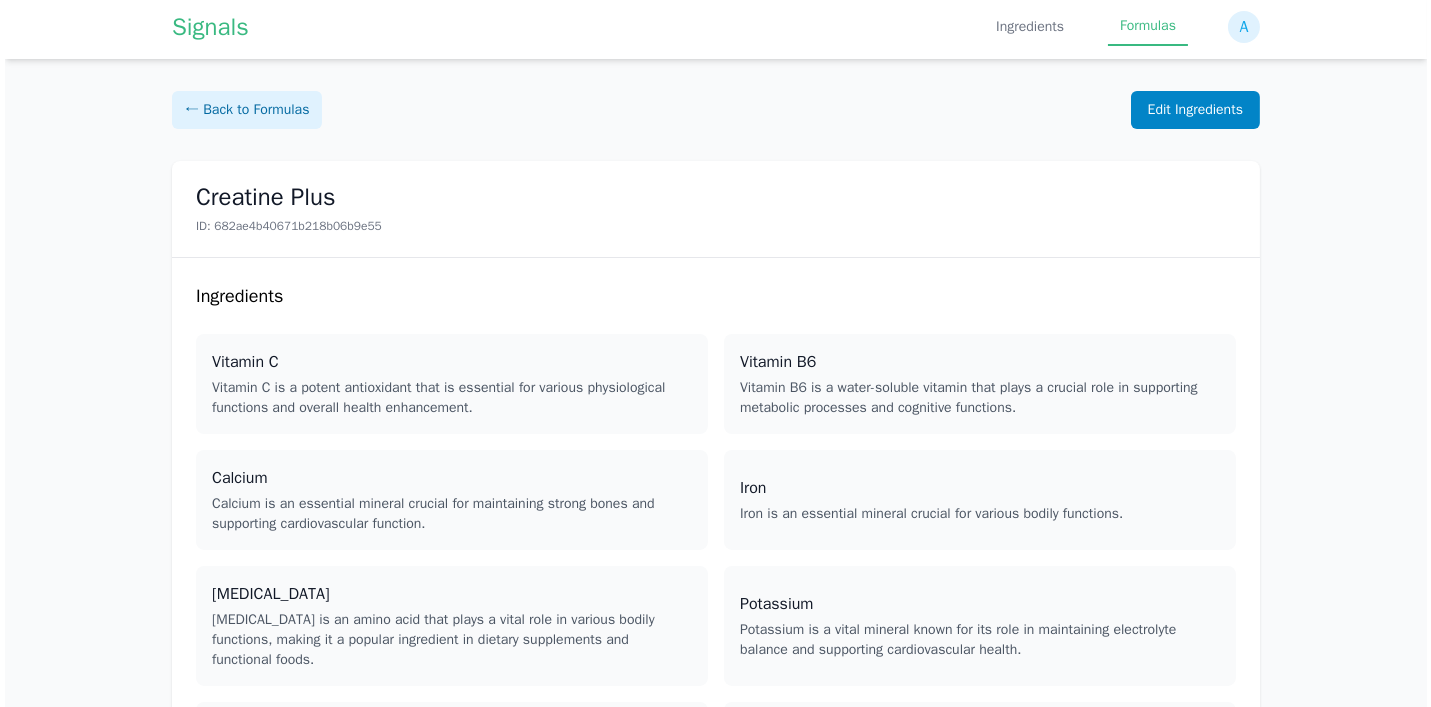 scroll, scrollTop: 0, scrollLeft: 0, axis: both 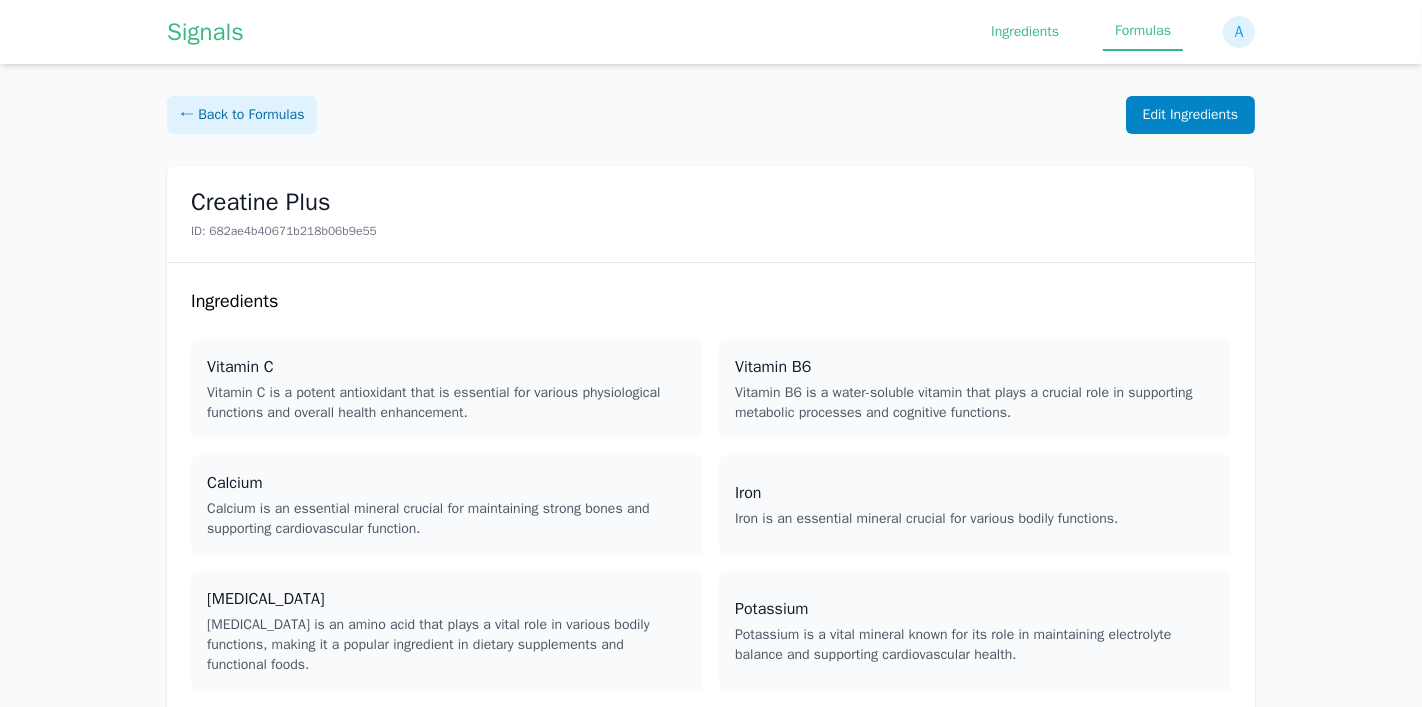 click on "Ingredients" at bounding box center [1025, 32] 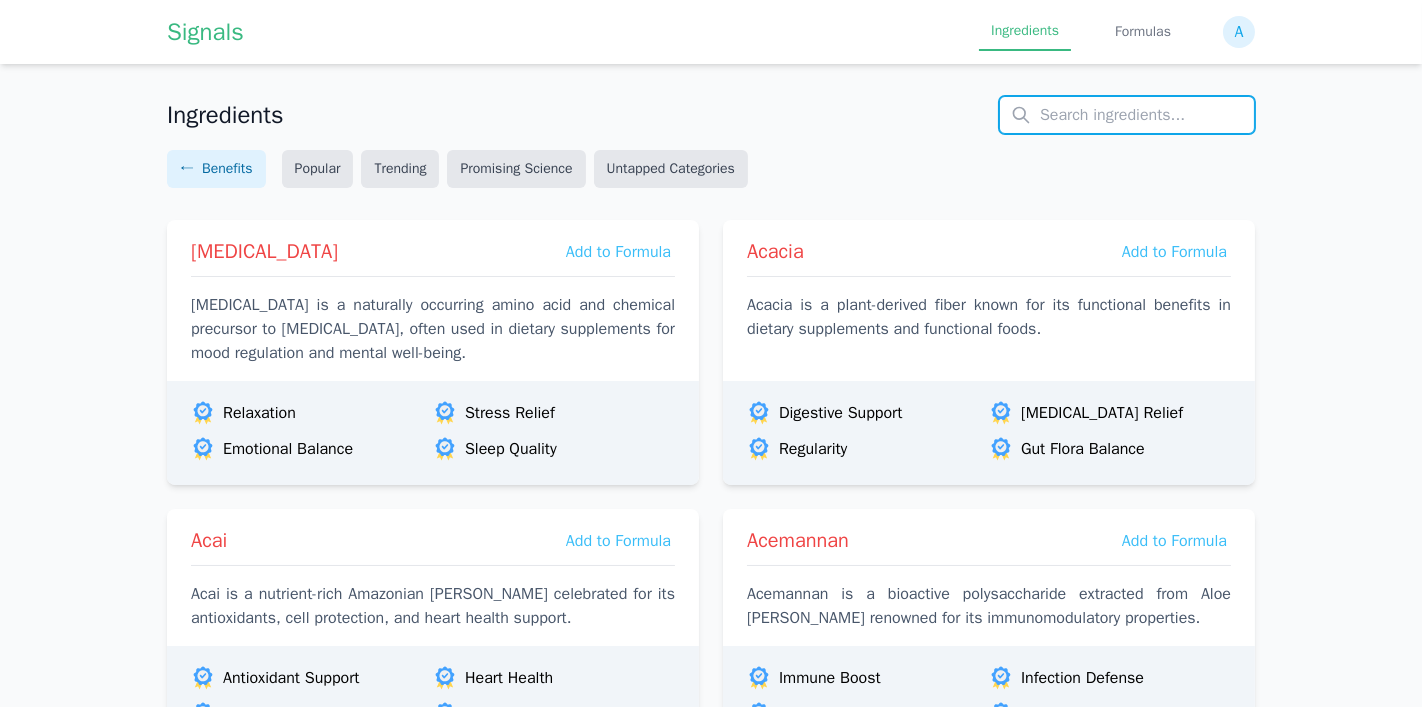 click at bounding box center [1127, 115] 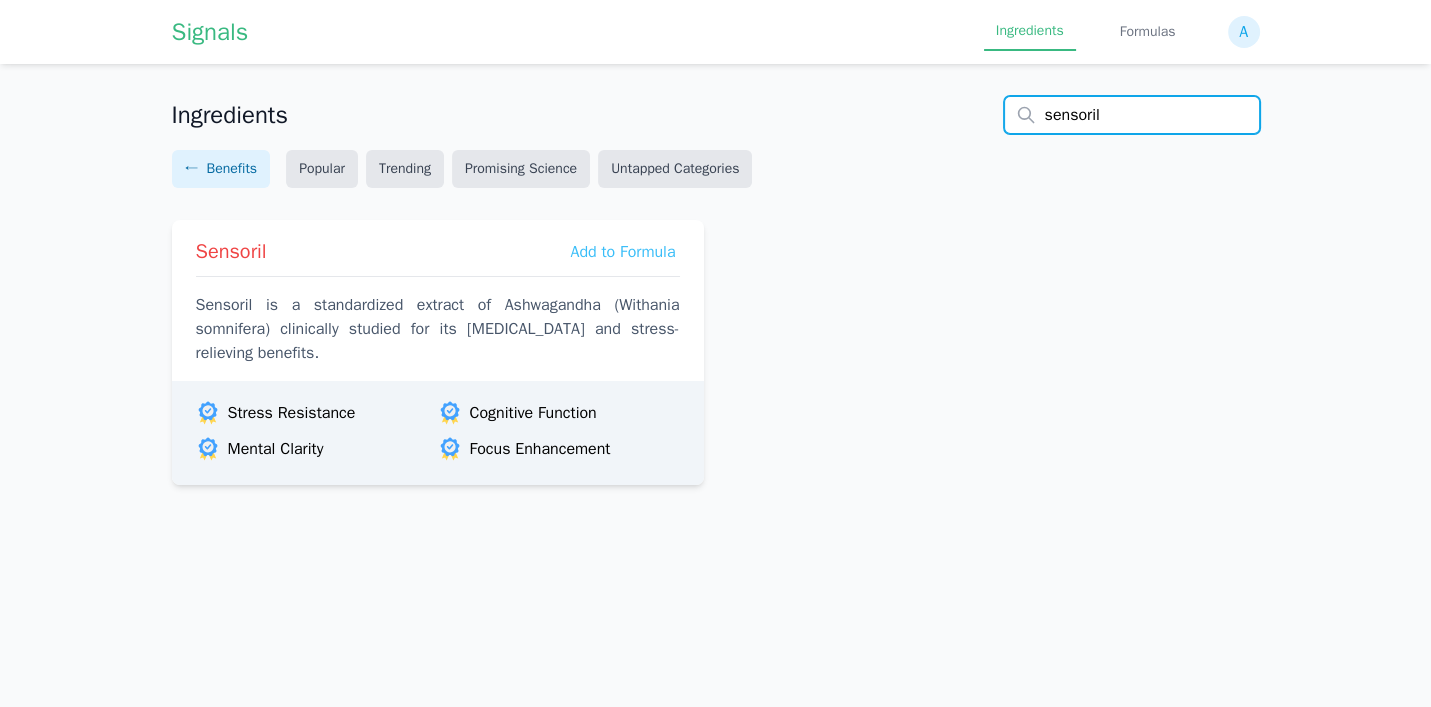 type on "sensoril" 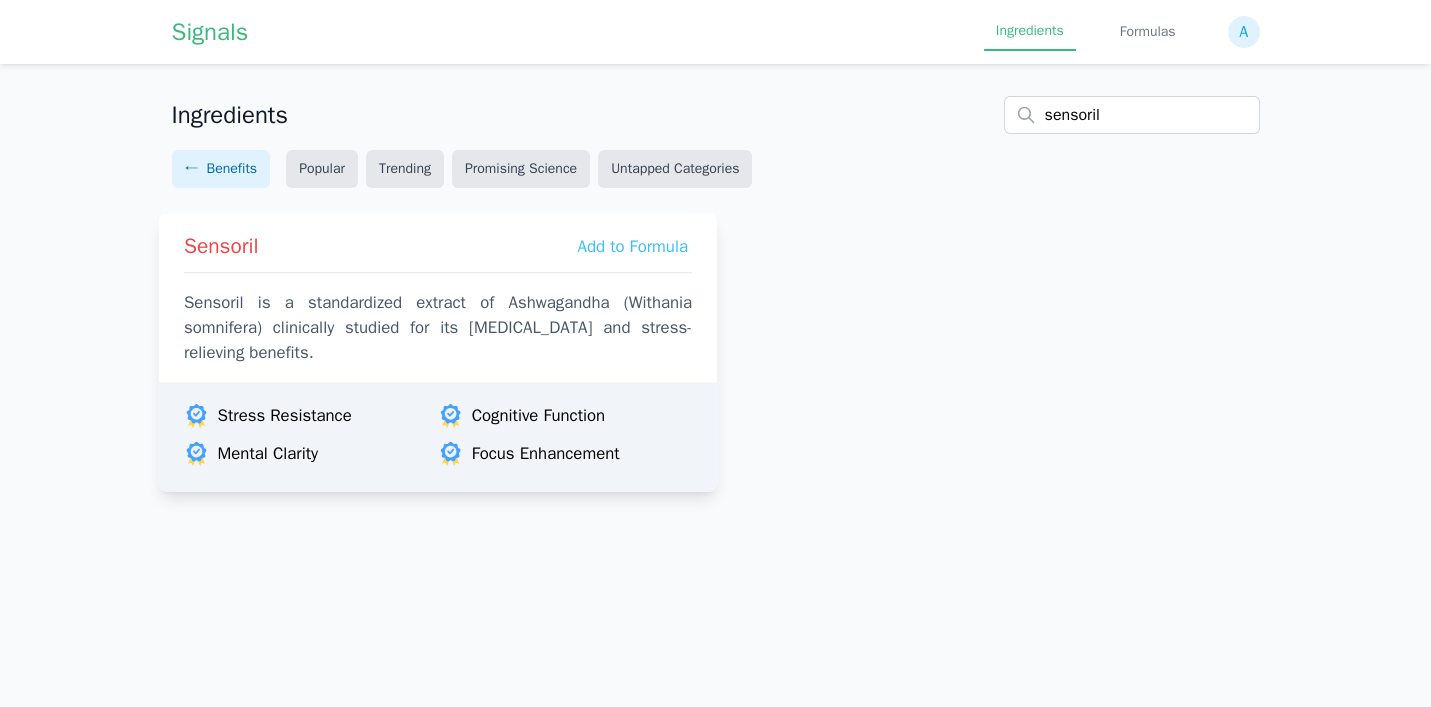 click on "Sensoril  Add to Formula" at bounding box center (437, 247) 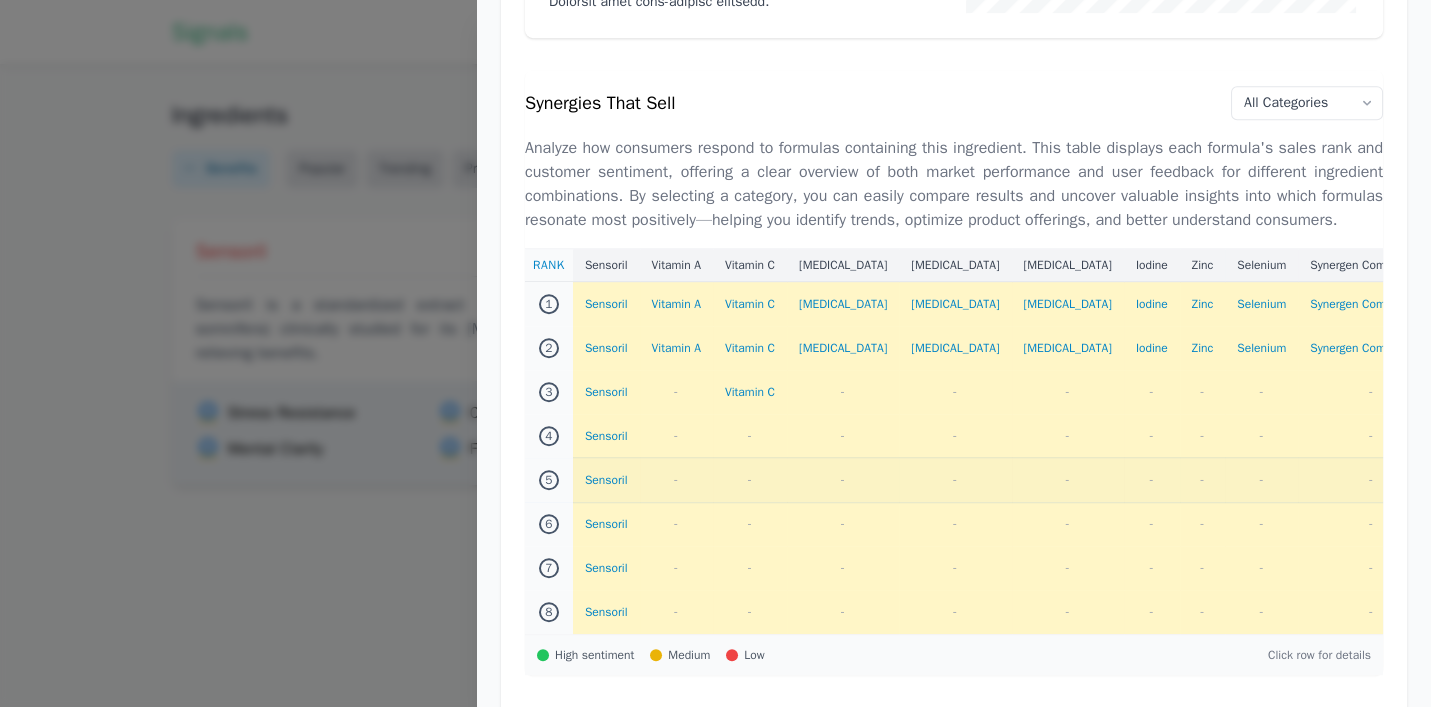 scroll, scrollTop: 1885, scrollLeft: 0, axis: vertical 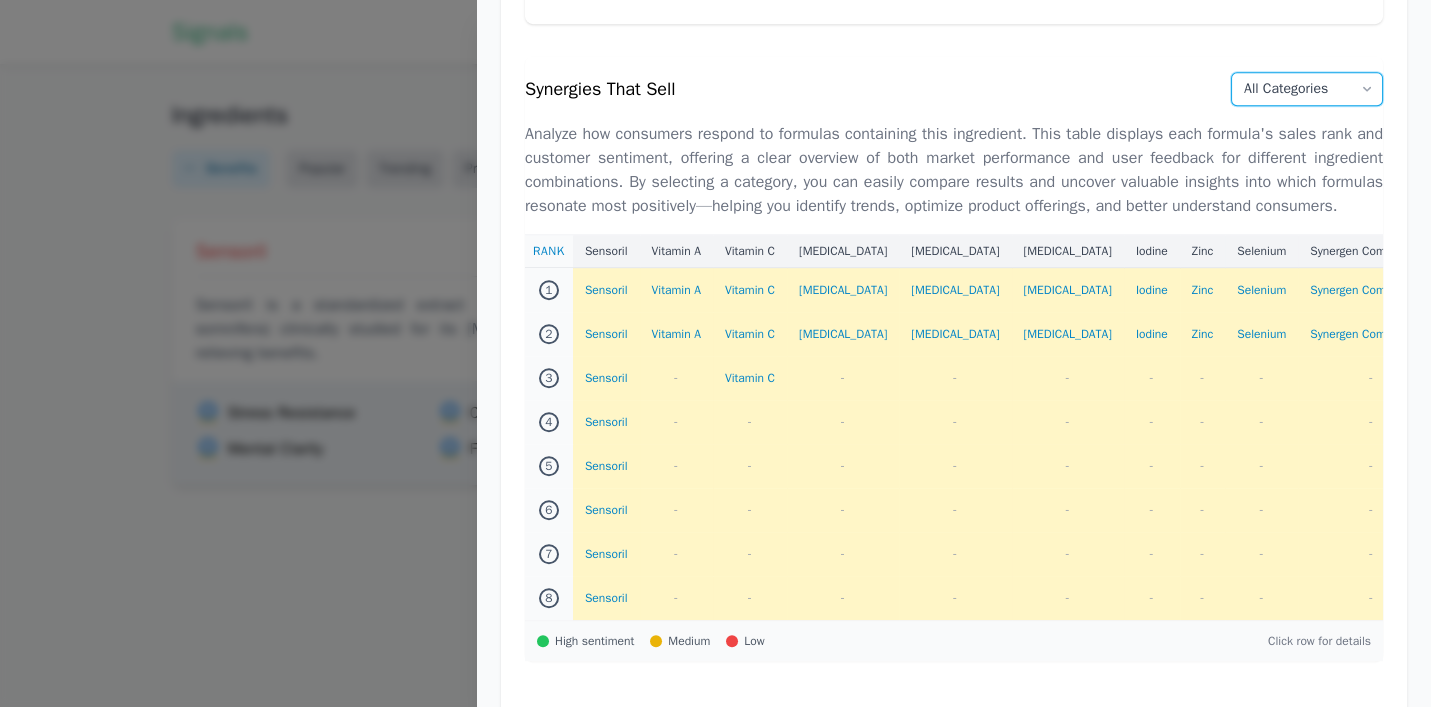 click on "All Categories Stress & Mood Metabolism [MEDICAL_DATA] Energy Beauty Hair, Skin & Nails Sports Performance Heart Health Women's Health Men's Health Digestive Health Sleep [MEDICAL_DATA] Cognitive Health Healthy Aging Immune Health" at bounding box center [1307, 89] 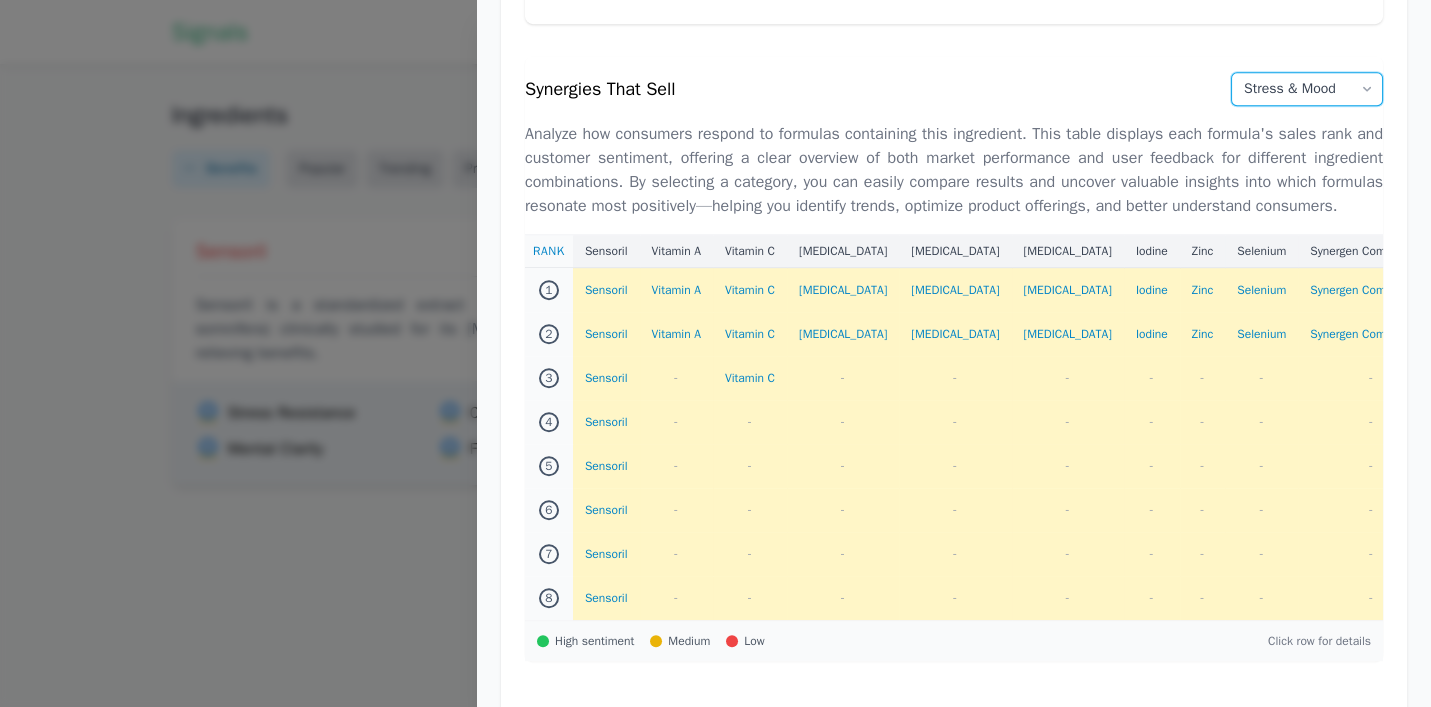 click on "All Categories Stress & Mood Metabolism [MEDICAL_DATA] Energy Beauty Hair, Skin & Nails Sports Performance Heart Health Women's Health Men's Health Digestive Health Sleep [MEDICAL_DATA] Cognitive Health Healthy Aging Immune Health" at bounding box center [1307, 89] 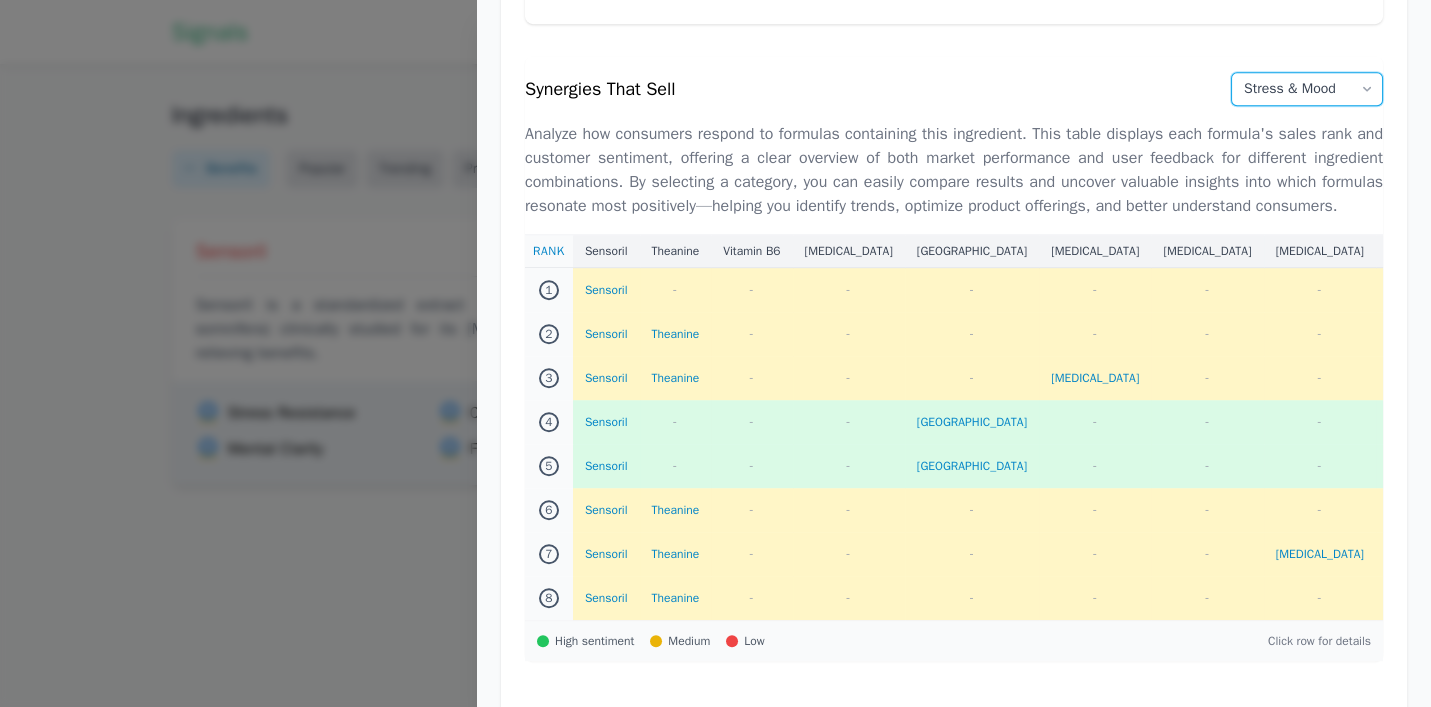 click on "All Categories Stress & Mood Metabolism [MEDICAL_DATA] Energy Beauty Hair, Skin & Nails Sports Performance Heart Health Women's Health Men's Health Digestive Health Sleep [MEDICAL_DATA] Cognitive Health Healthy Aging Immune Health" at bounding box center [1307, 89] 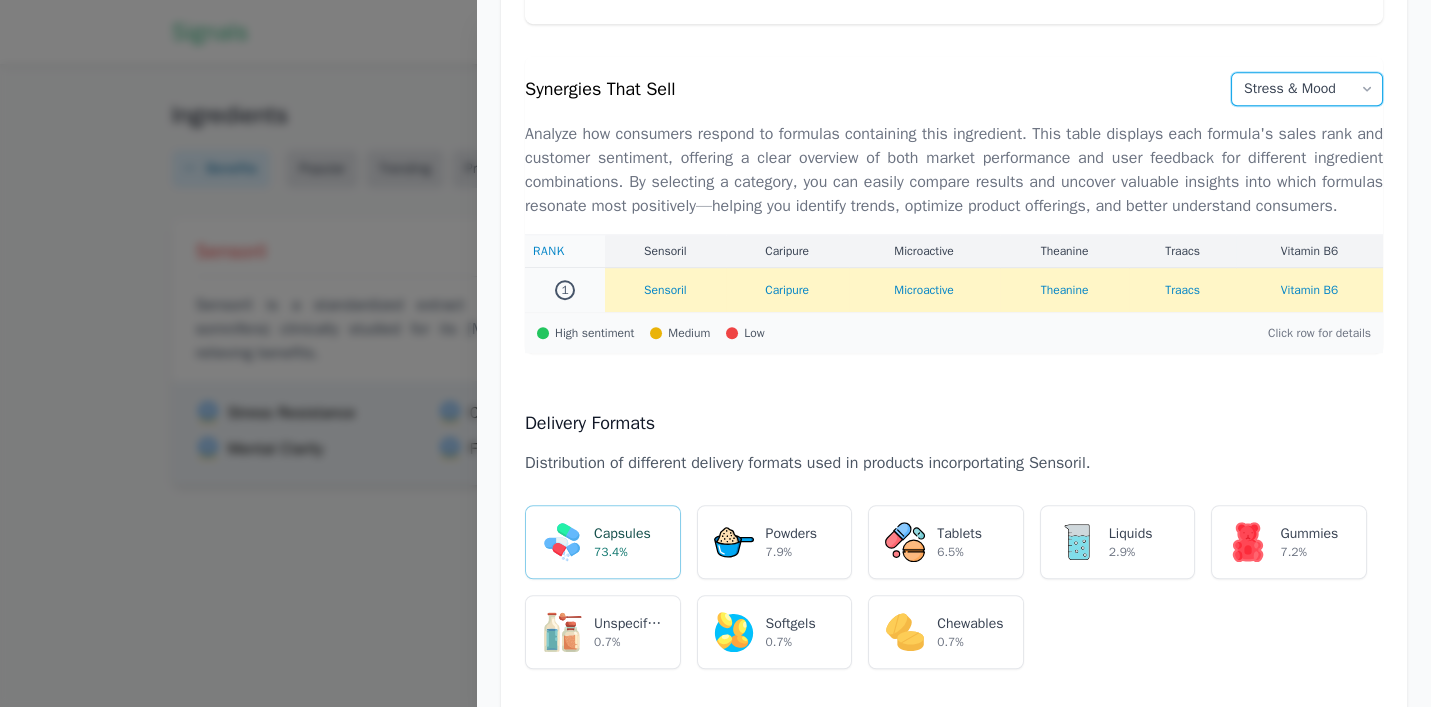 click on "All Categories Stress & Mood Metabolism [MEDICAL_DATA] Energy Beauty Hair, Skin & Nails Sports Performance Heart Health Women's Health Men's Health Digestive Health Sleep [MEDICAL_DATA] Cognitive Health Healthy Aging Immune Health" at bounding box center [1307, 89] 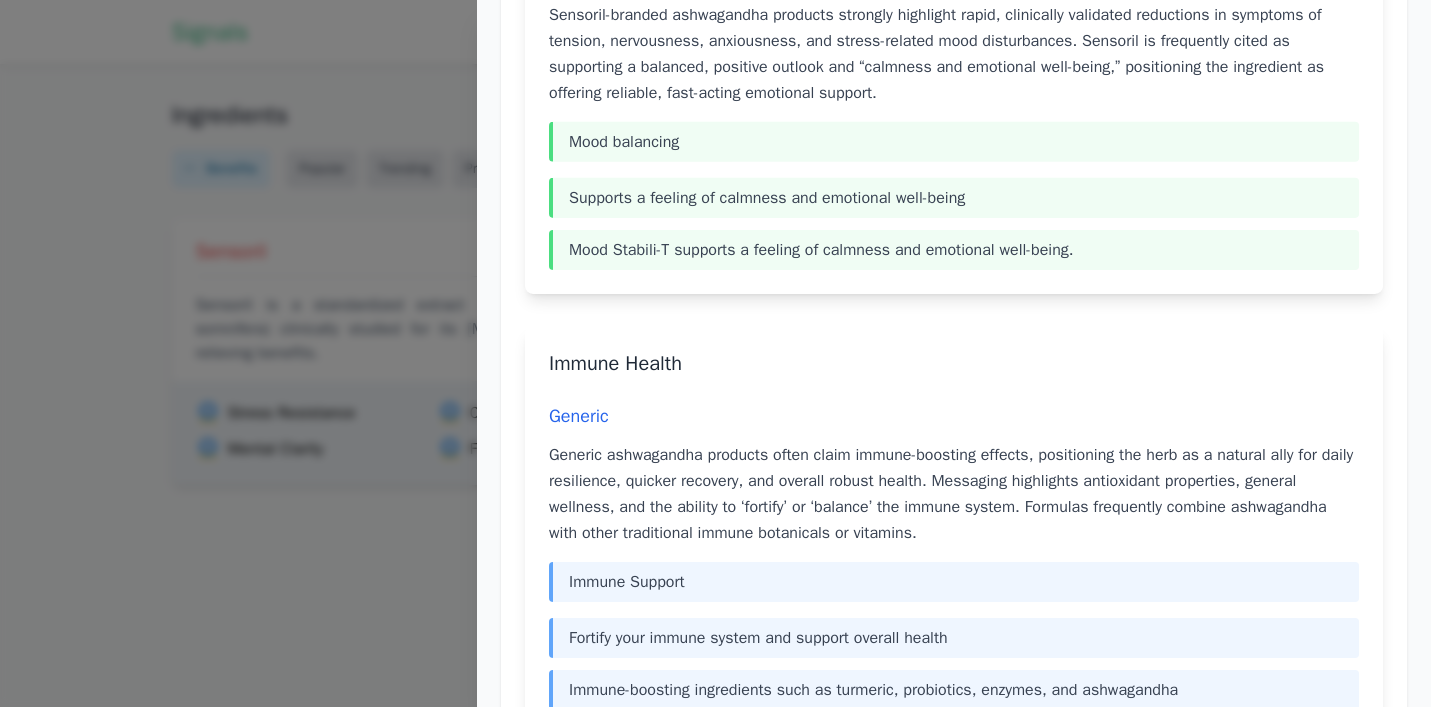 scroll, scrollTop: 8742, scrollLeft: 0, axis: vertical 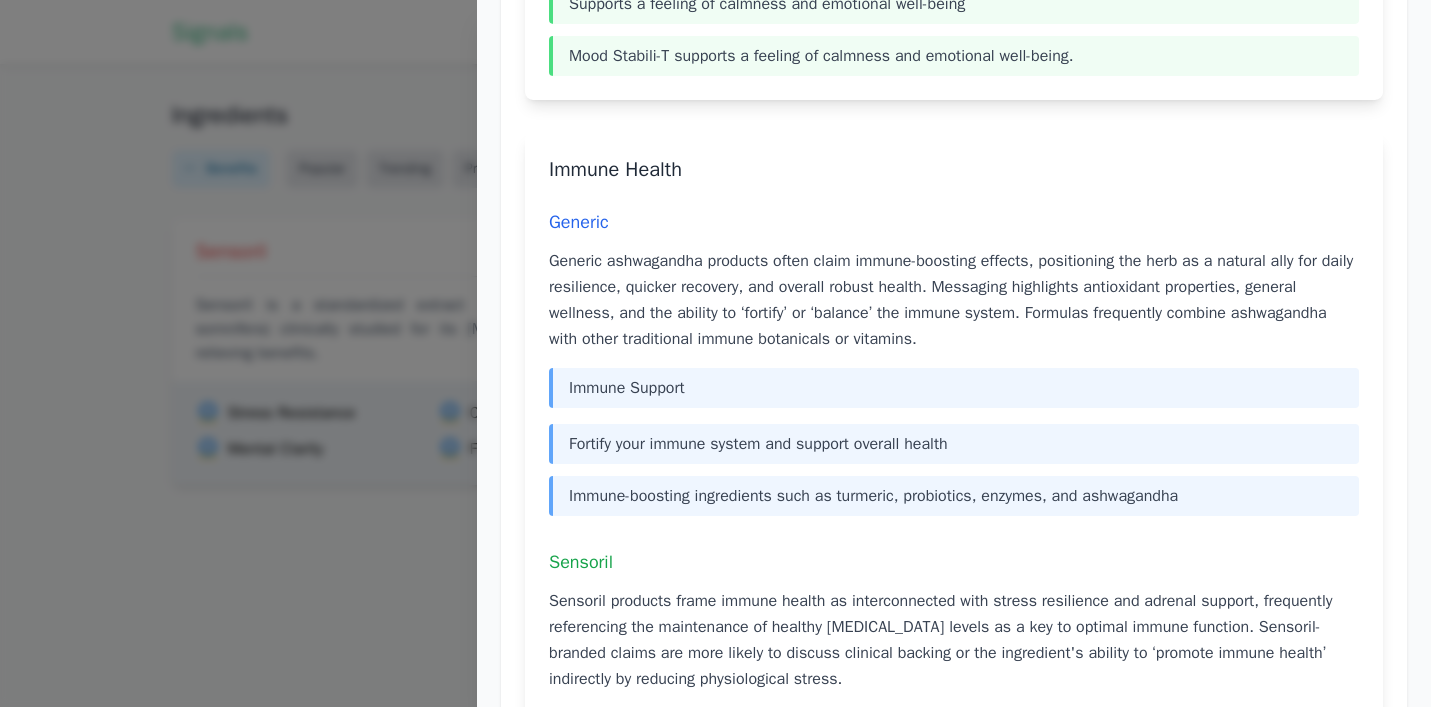 click at bounding box center [715, 353] 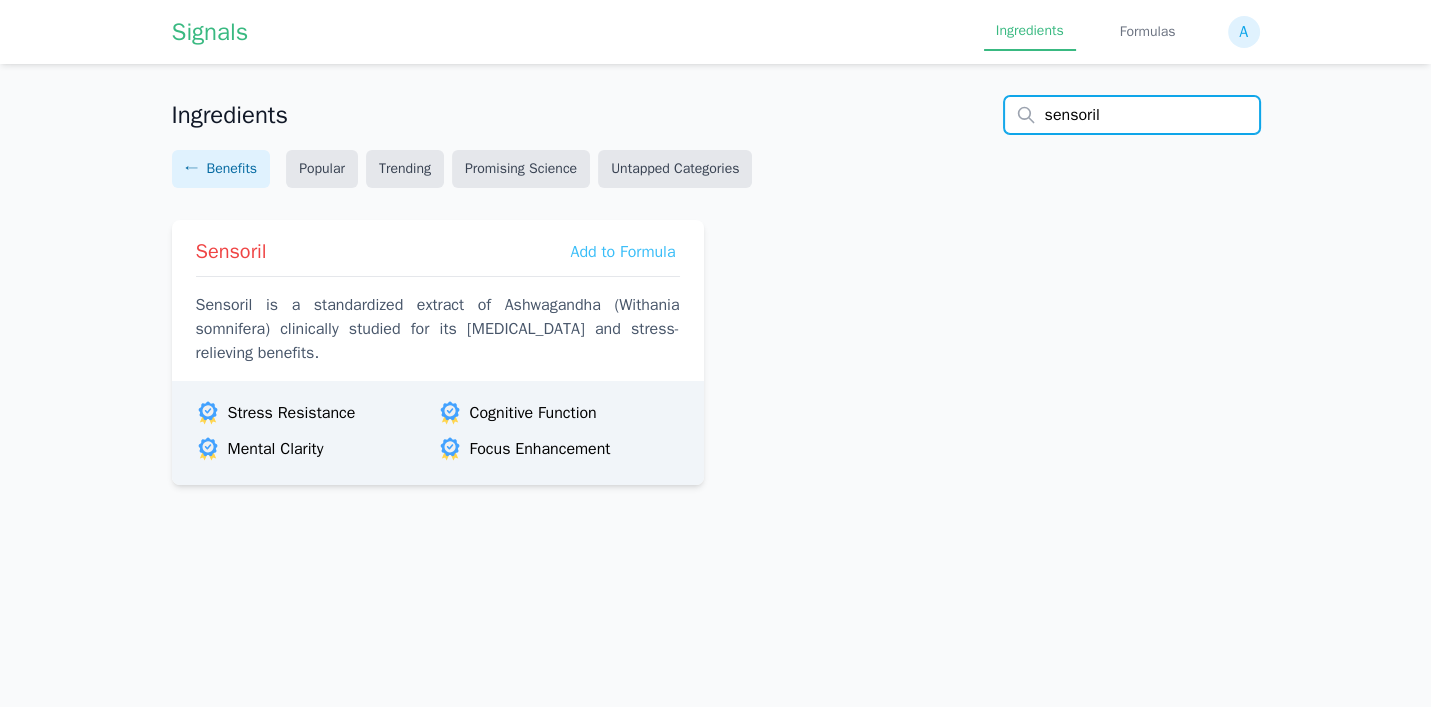 click on "sensoril" at bounding box center [1132, 115] 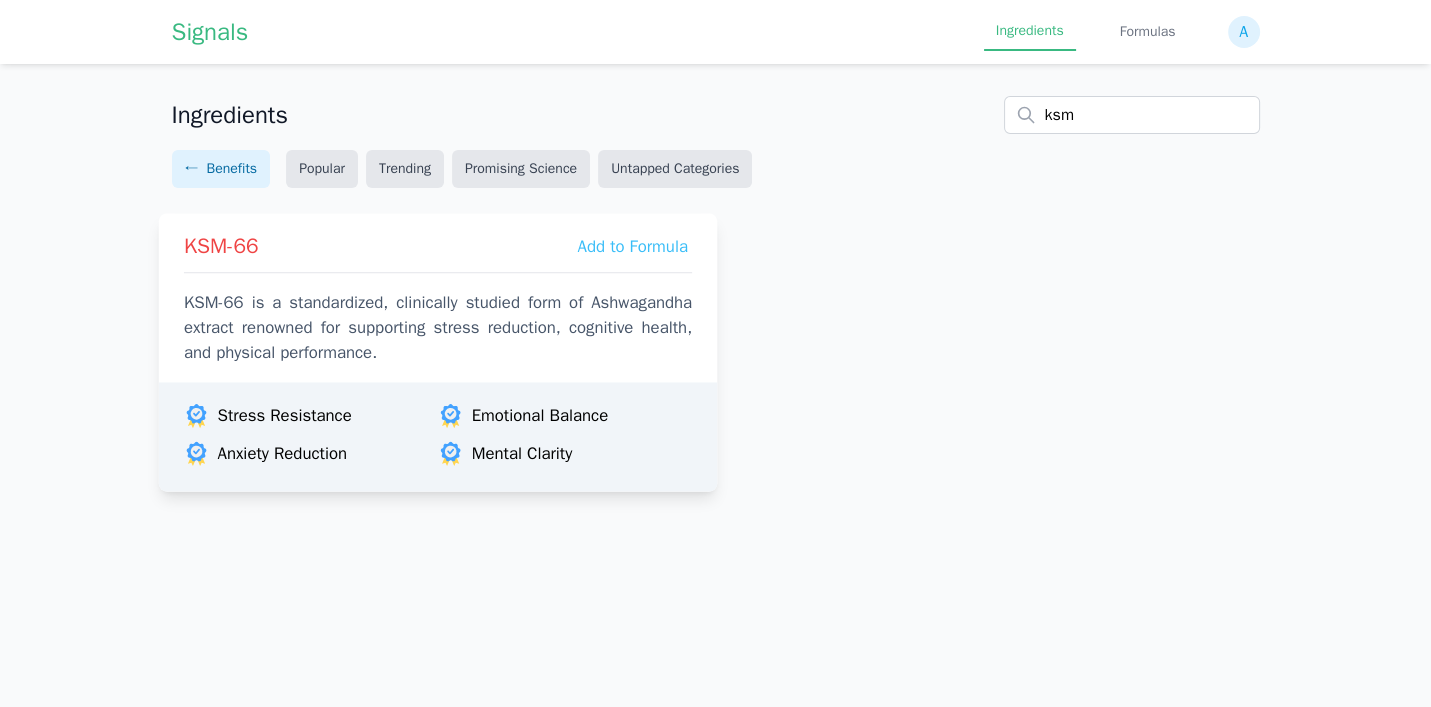 click on "KSM-66 is a standardized, clinically studied form of Ashwagandha extract renowned for supporting stress reduction, cognitive health, and physical performance." at bounding box center (437, 328) 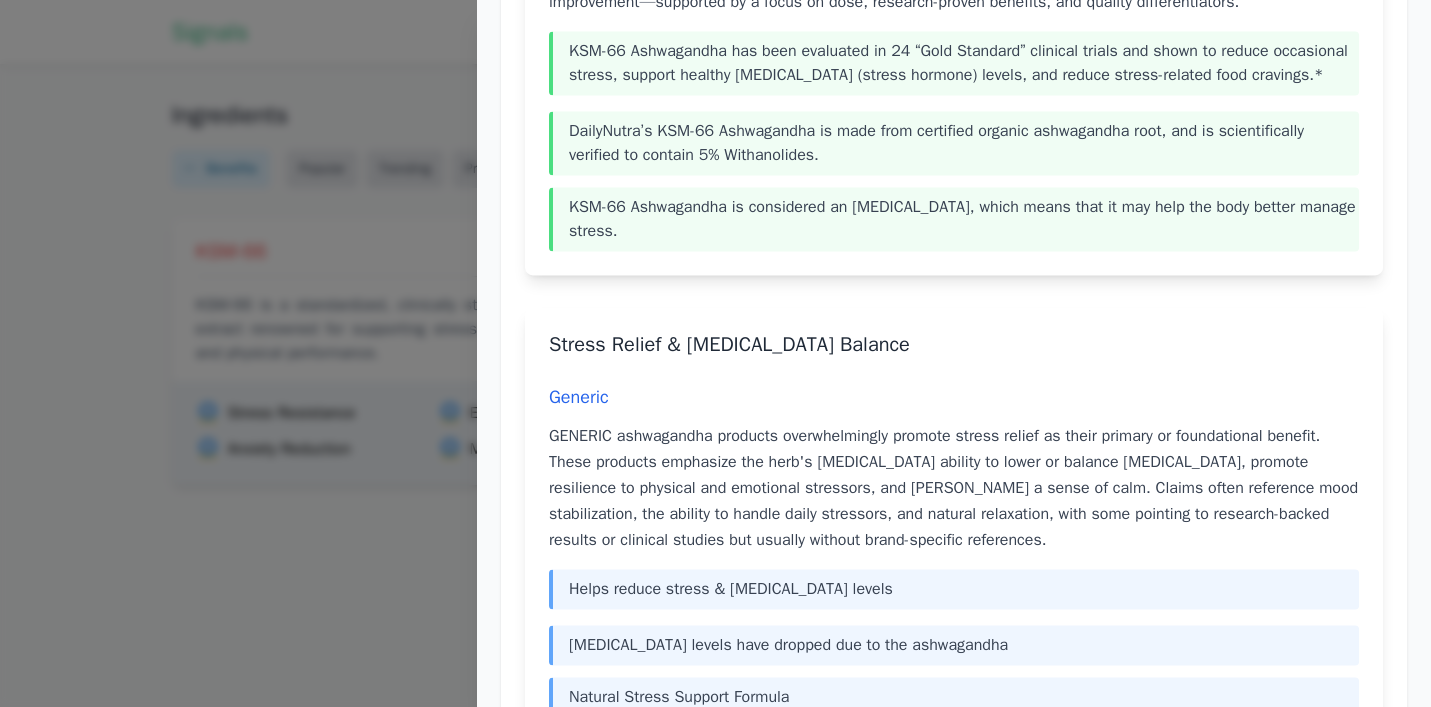 scroll, scrollTop: 4285, scrollLeft: 0, axis: vertical 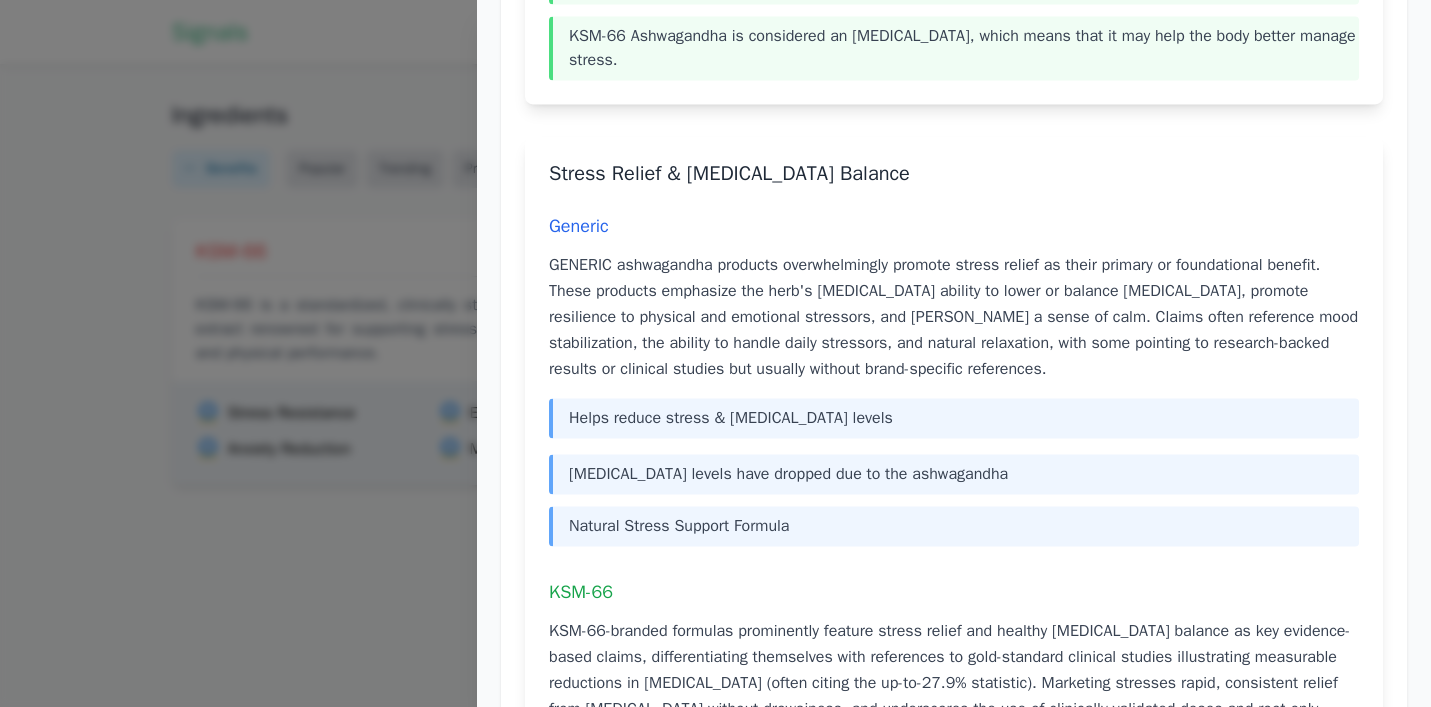click at bounding box center [715, 353] 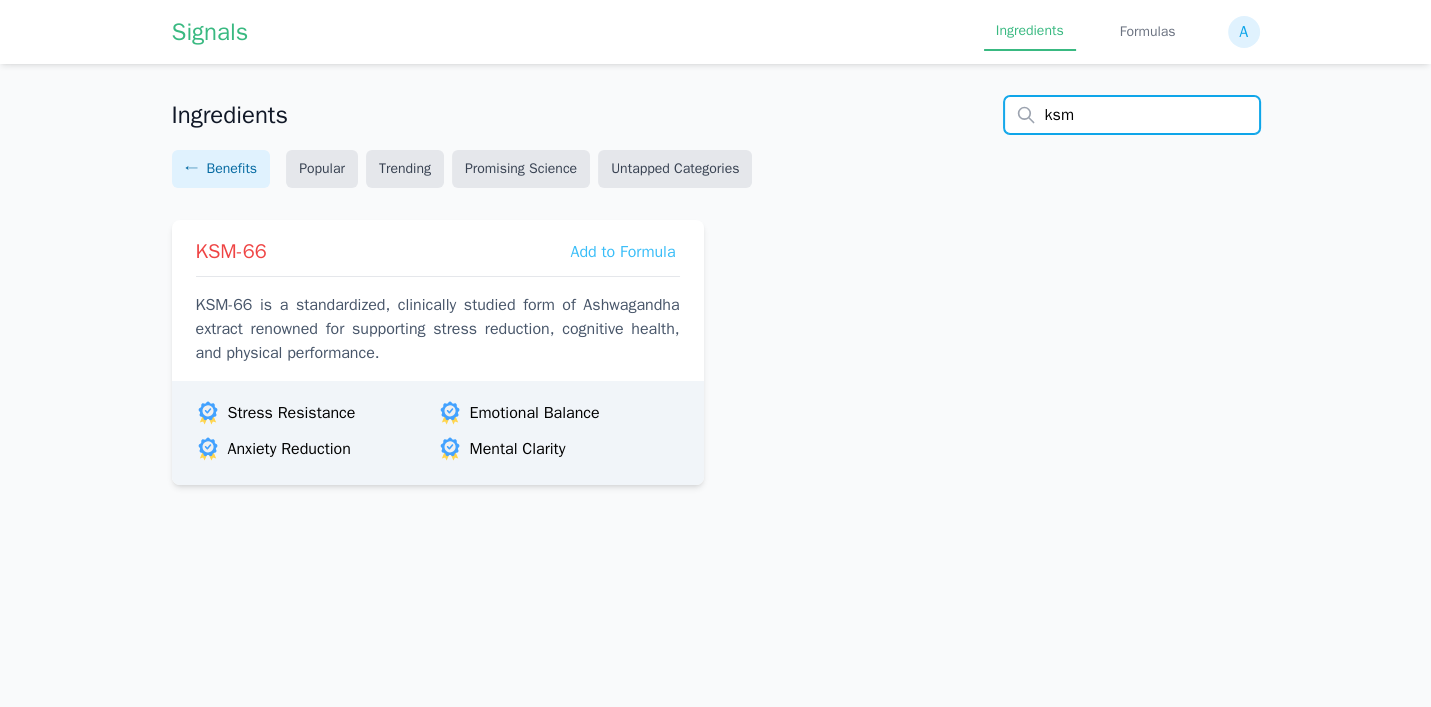 click on "ksm" at bounding box center [1132, 115] 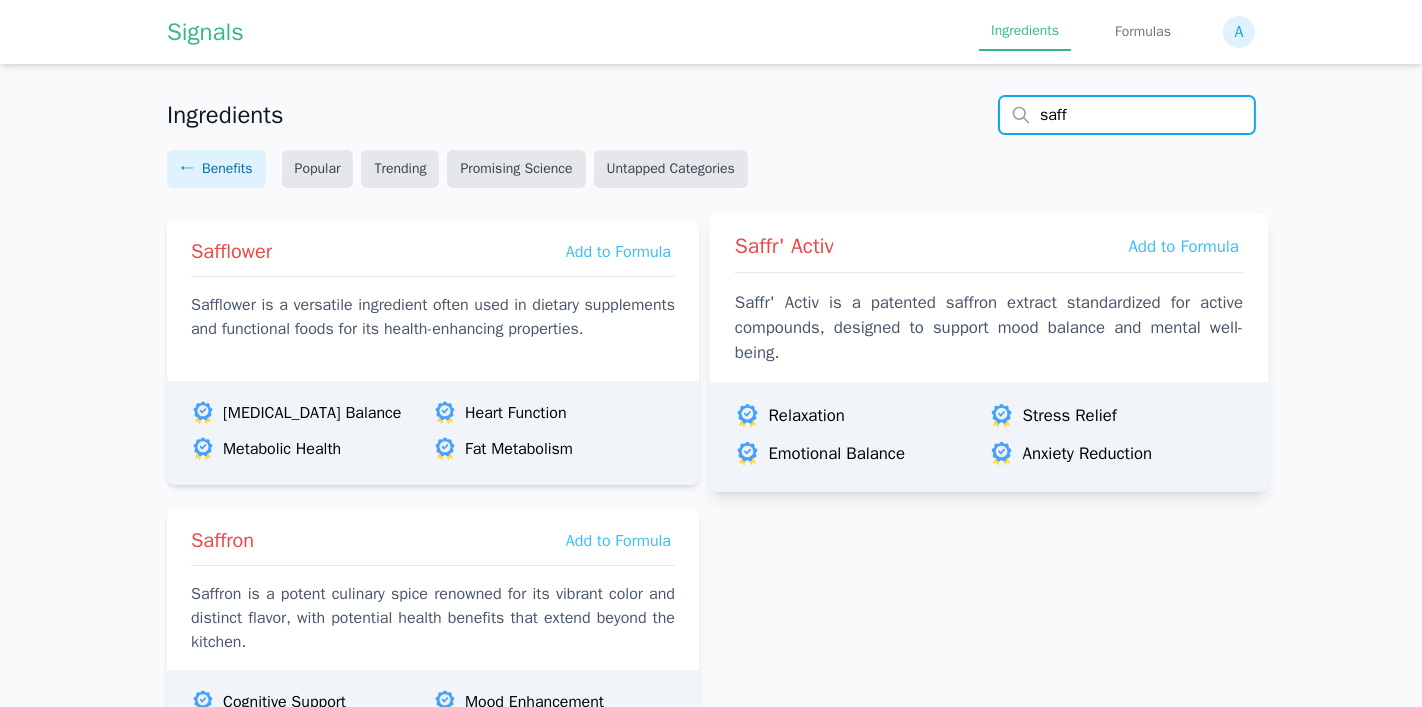 type on "saff" 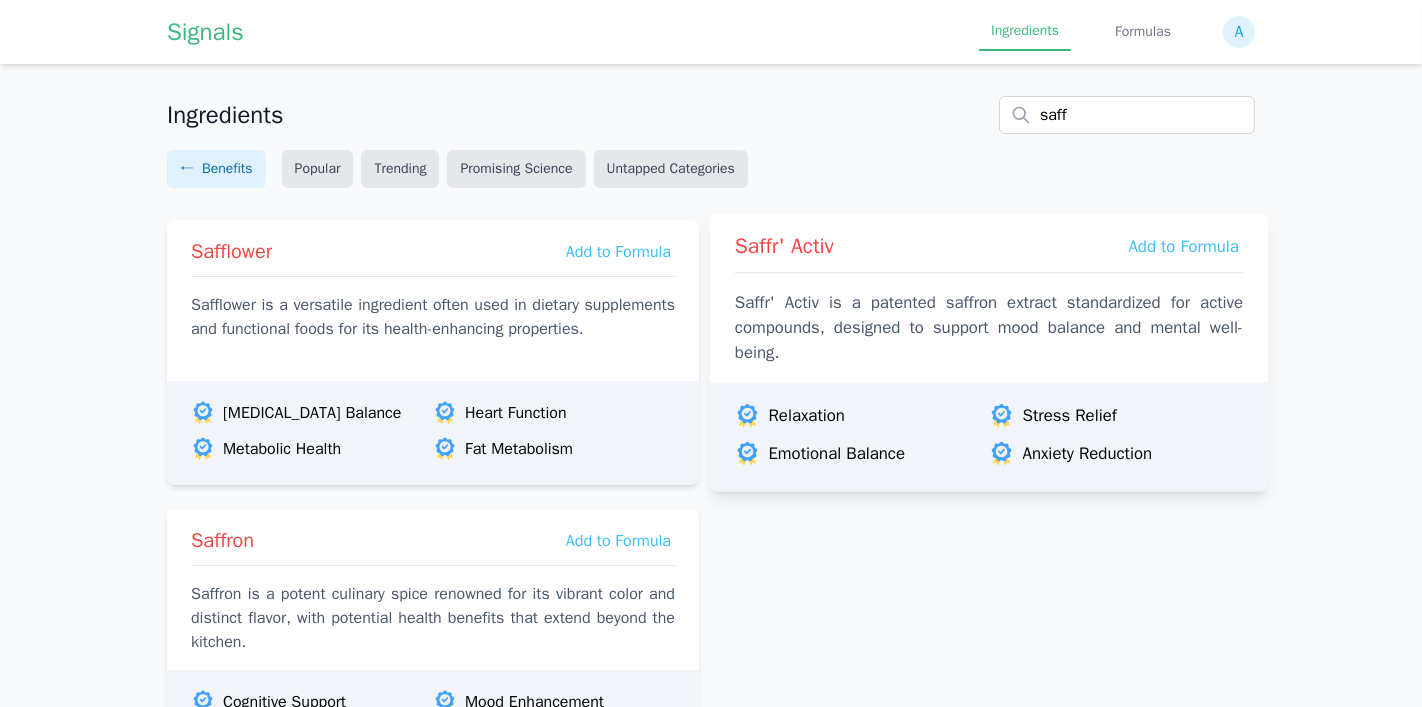 click on "Saffr' Activ is a patented saffron extract standardized for active compounds, designed to support mood balance and mental well-being." at bounding box center (989, 328) 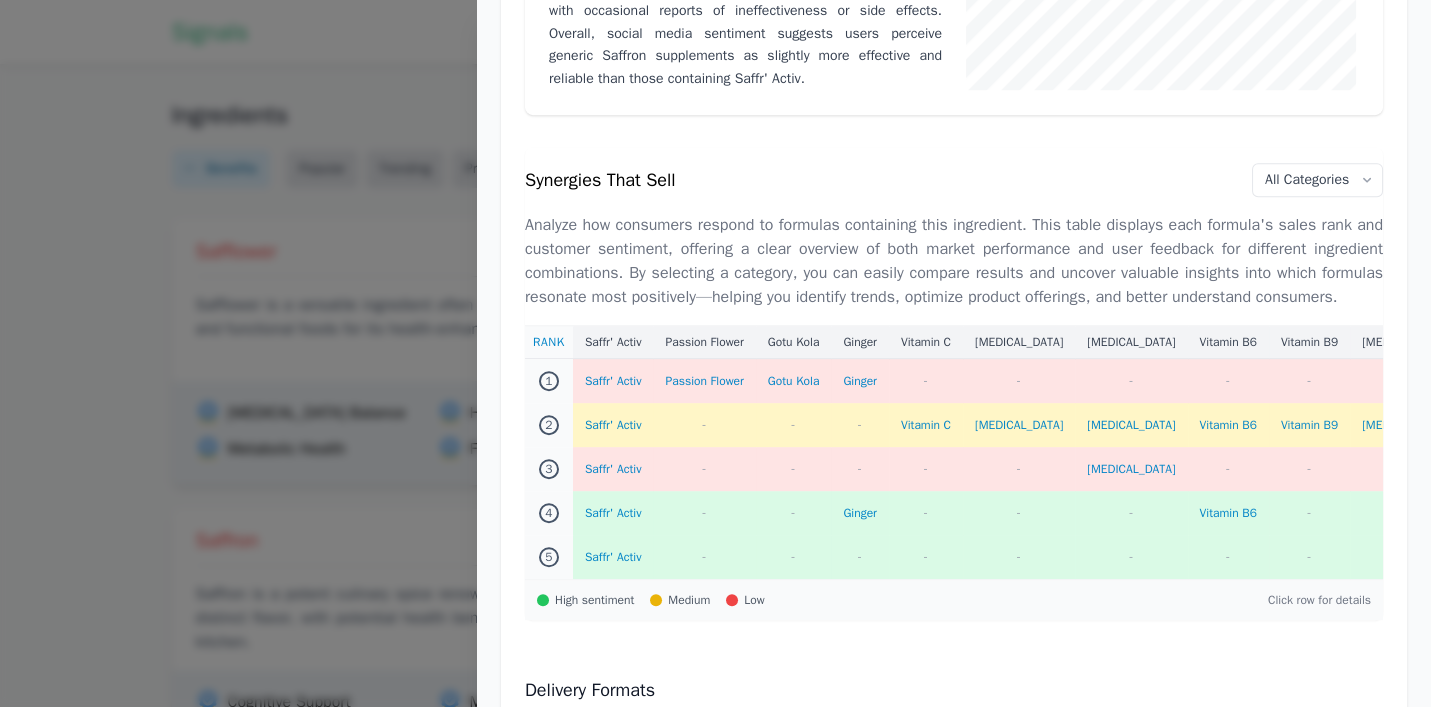 scroll, scrollTop: 1714, scrollLeft: 0, axis: vertical 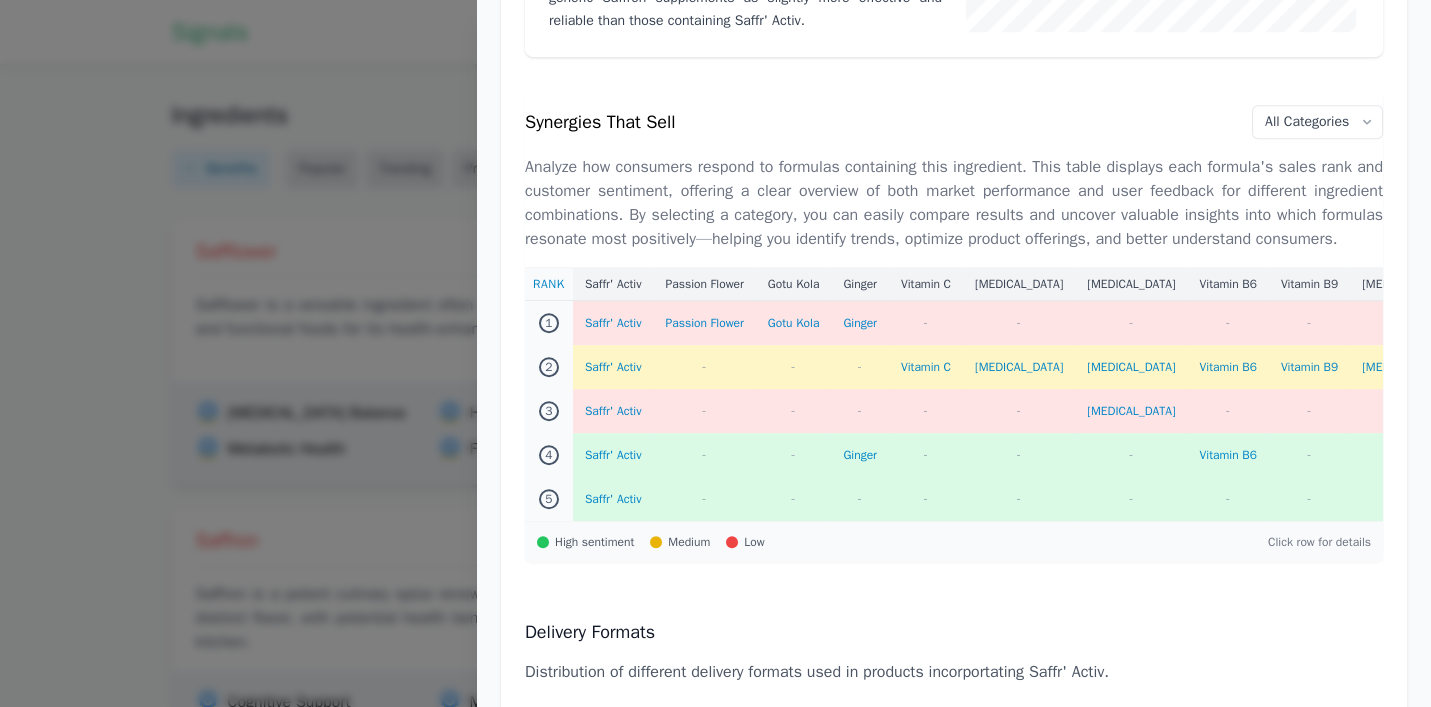 click at bounding box center (715, 353) 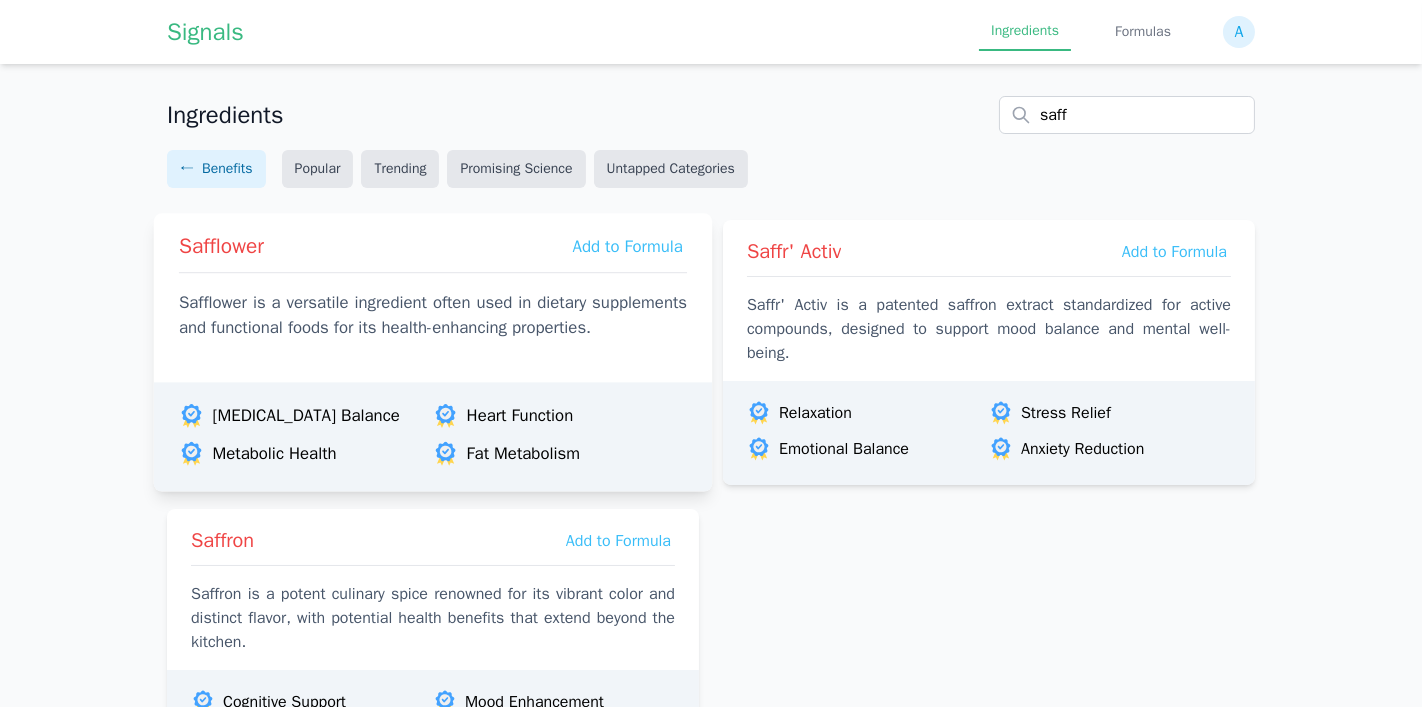 click on "Safflower" at bounding box center (221, 246) 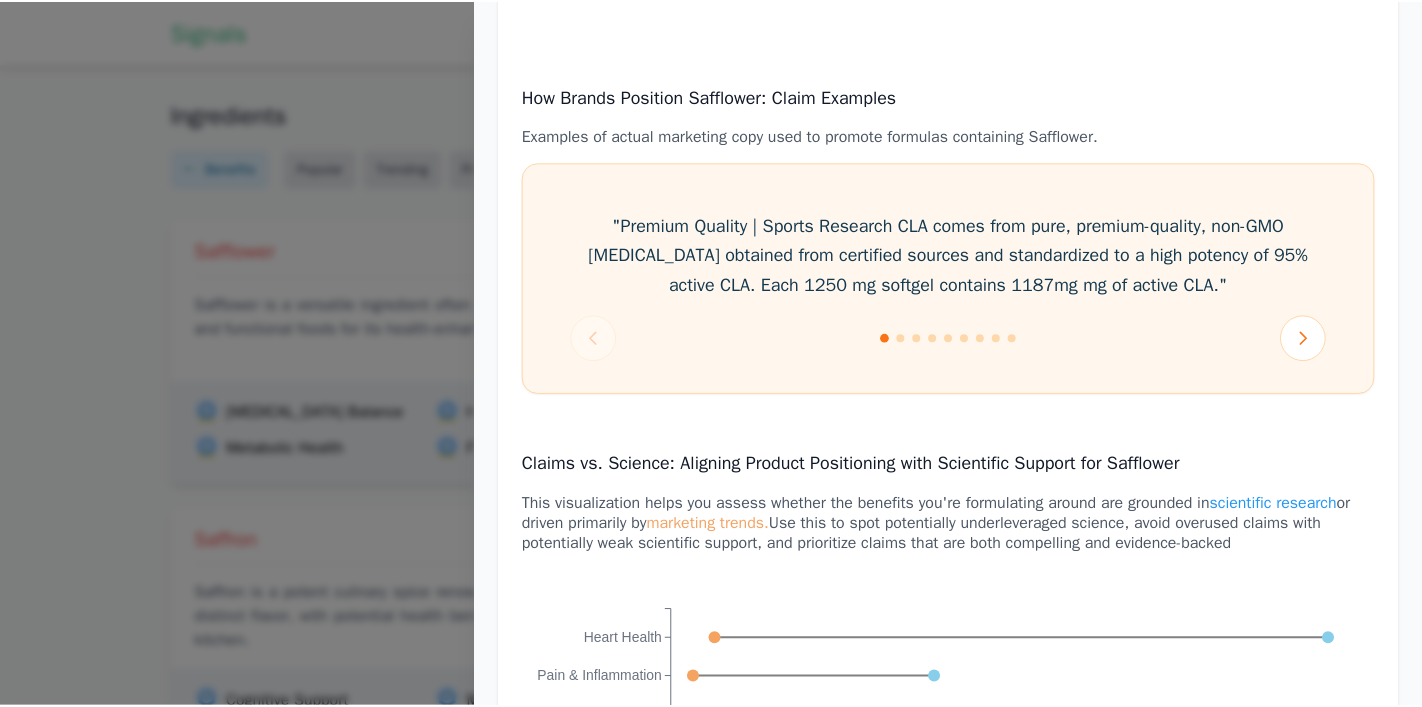 scroll, scrollTop: 2971, scrollLeft: 0, axis: vertical 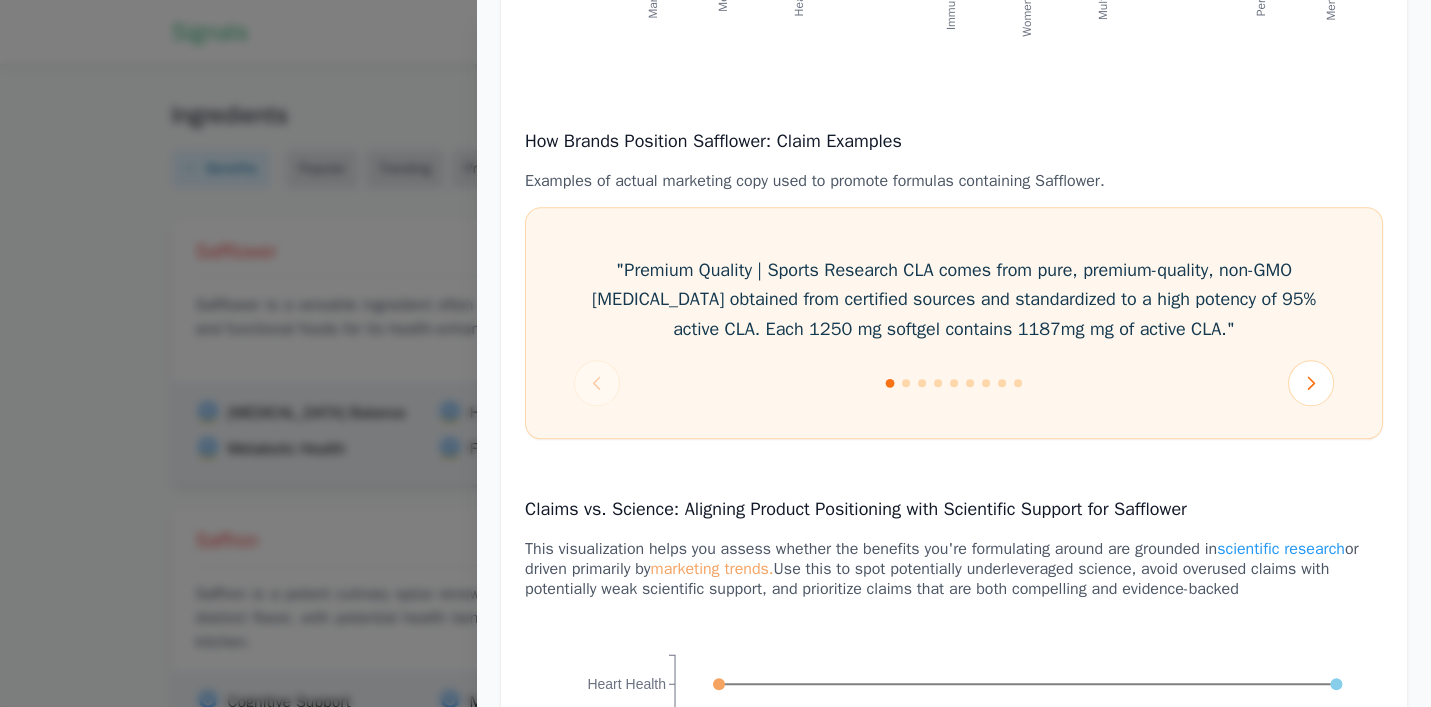 click at bounding box center (715, 353) 